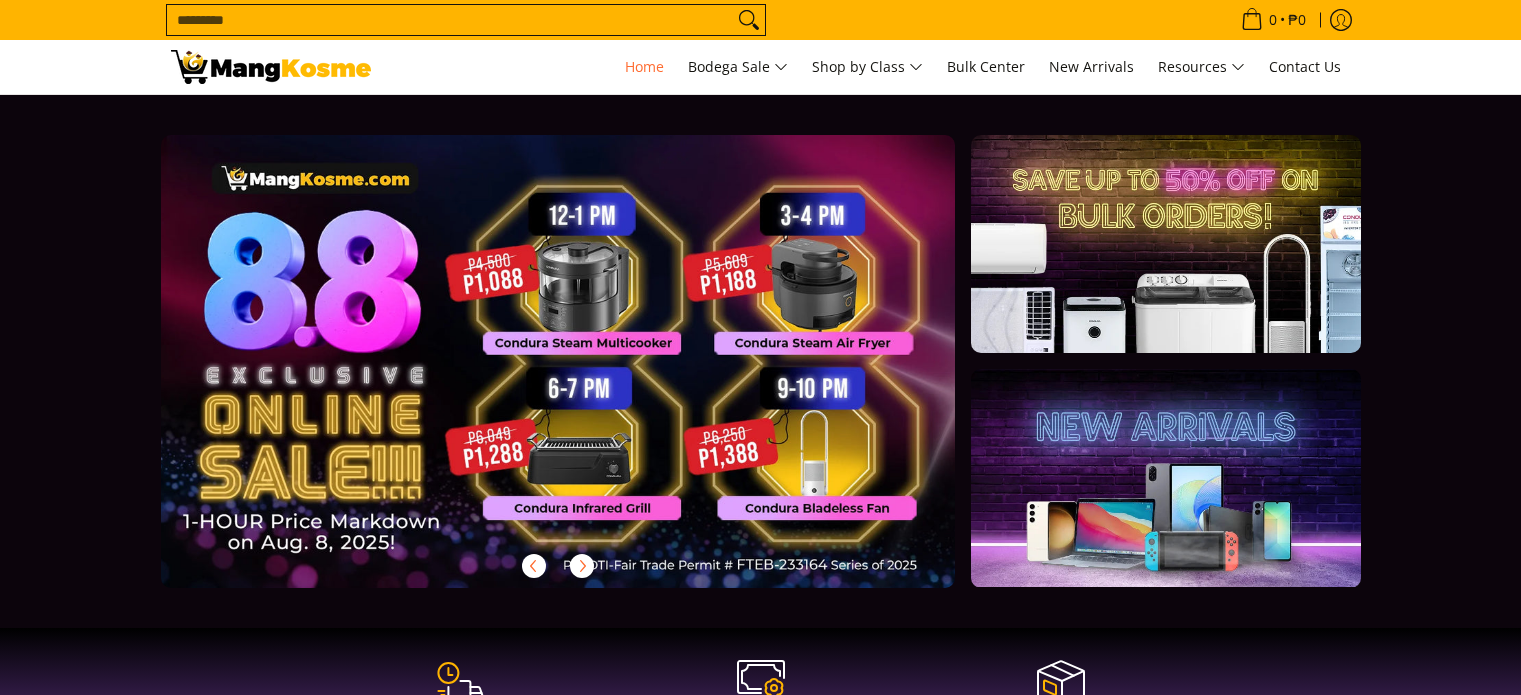 scroll, scrollTop: 0, scrollLeft: 0, axis: both 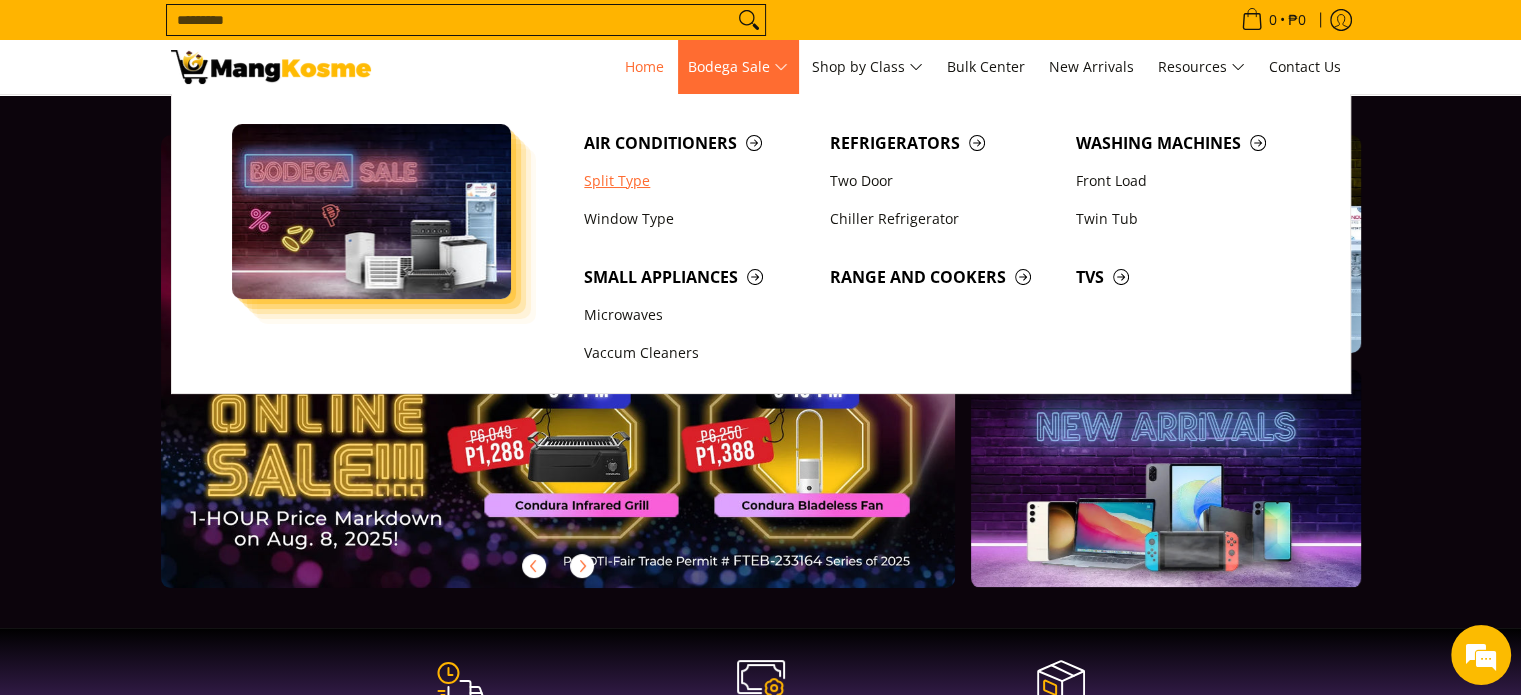 click on "Split Type" at bounding box center [697, 181] 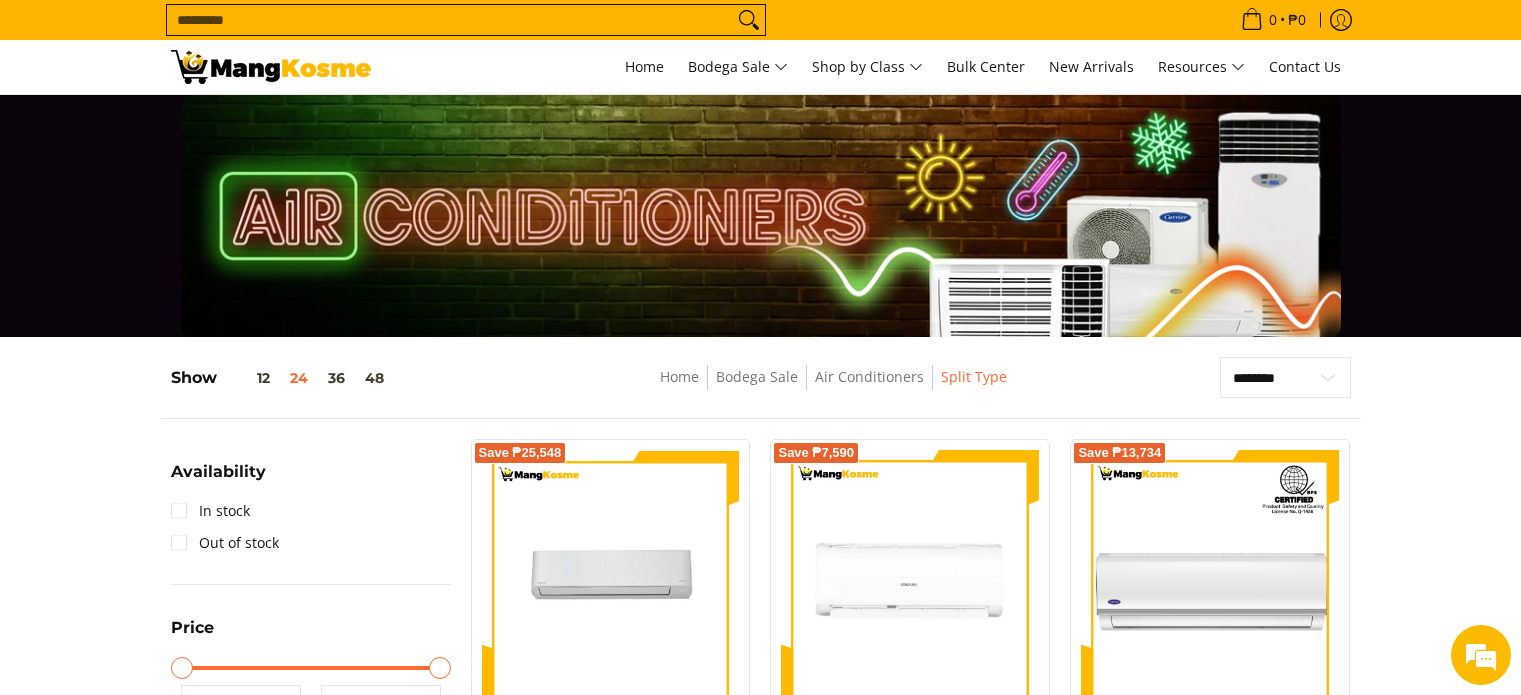 scroll, scrollTop: 300, scrollLeft: 0, axis: vertical 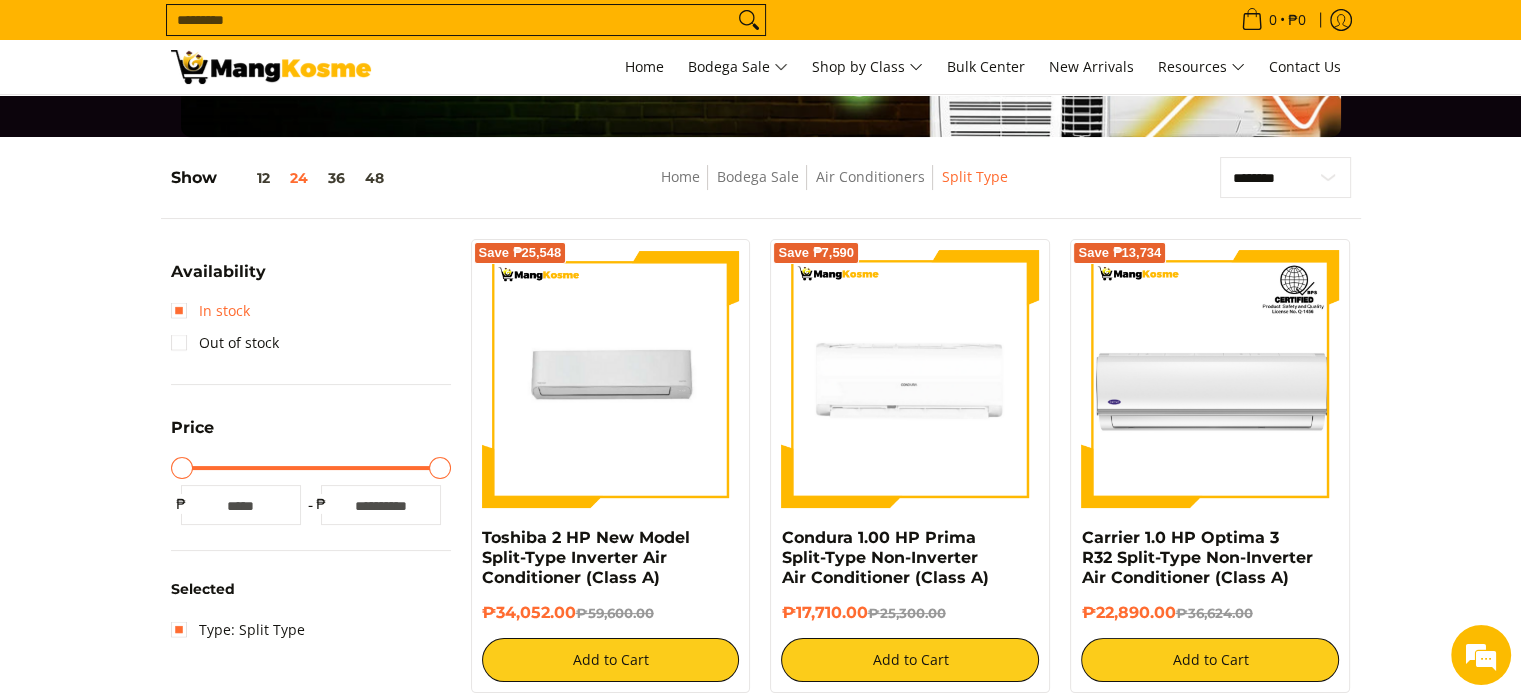 click on "In stock" at bounding box center [210, 311] 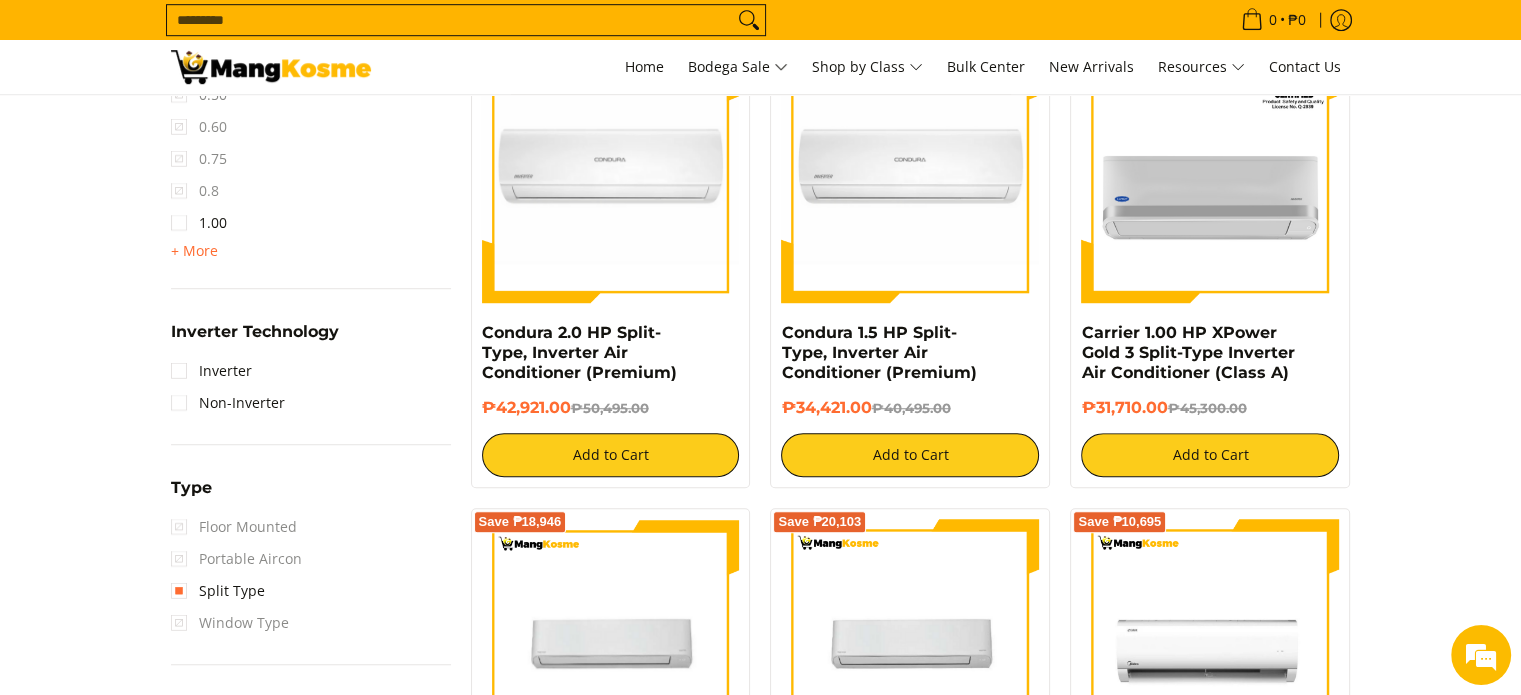 scroll, scrollTop: 1461, scrollLeft: 0, axis: vertical 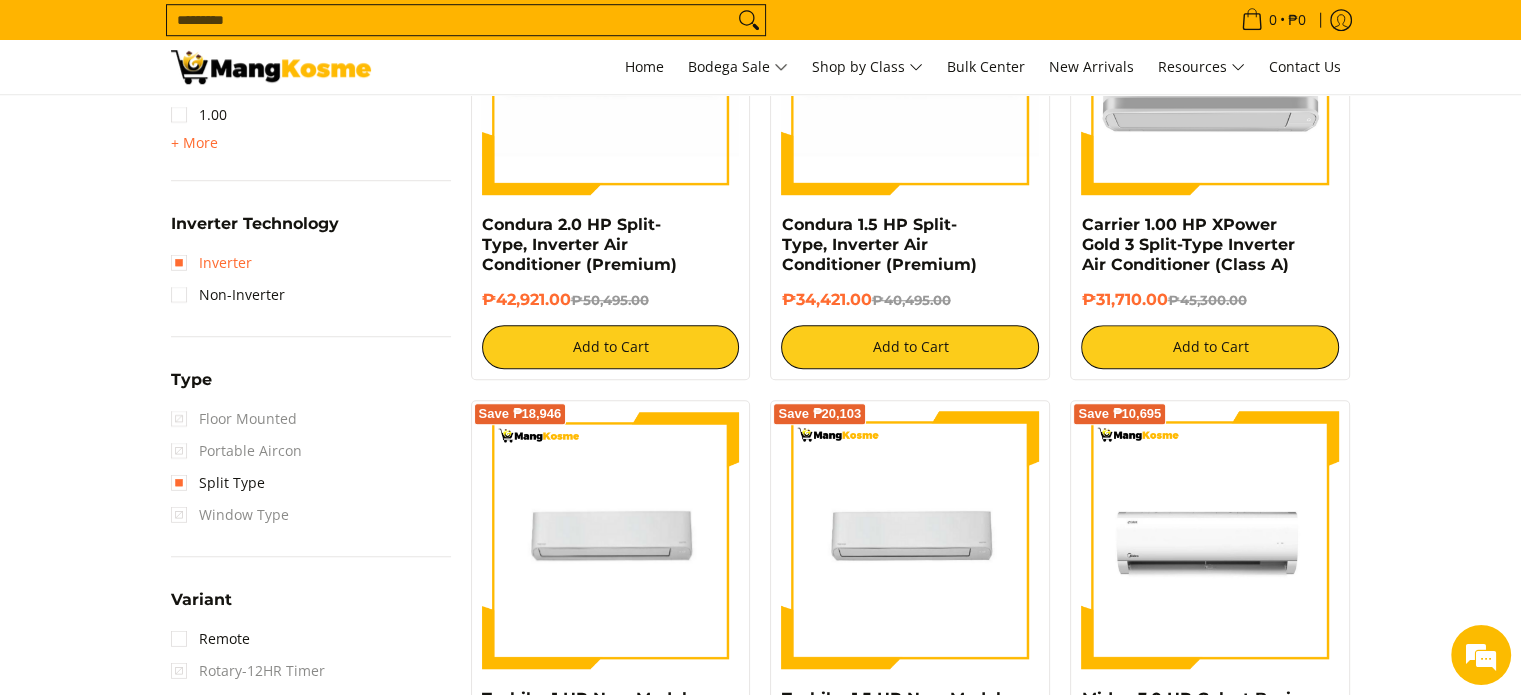 click on "Inverter" at bounding box center (211, 263) 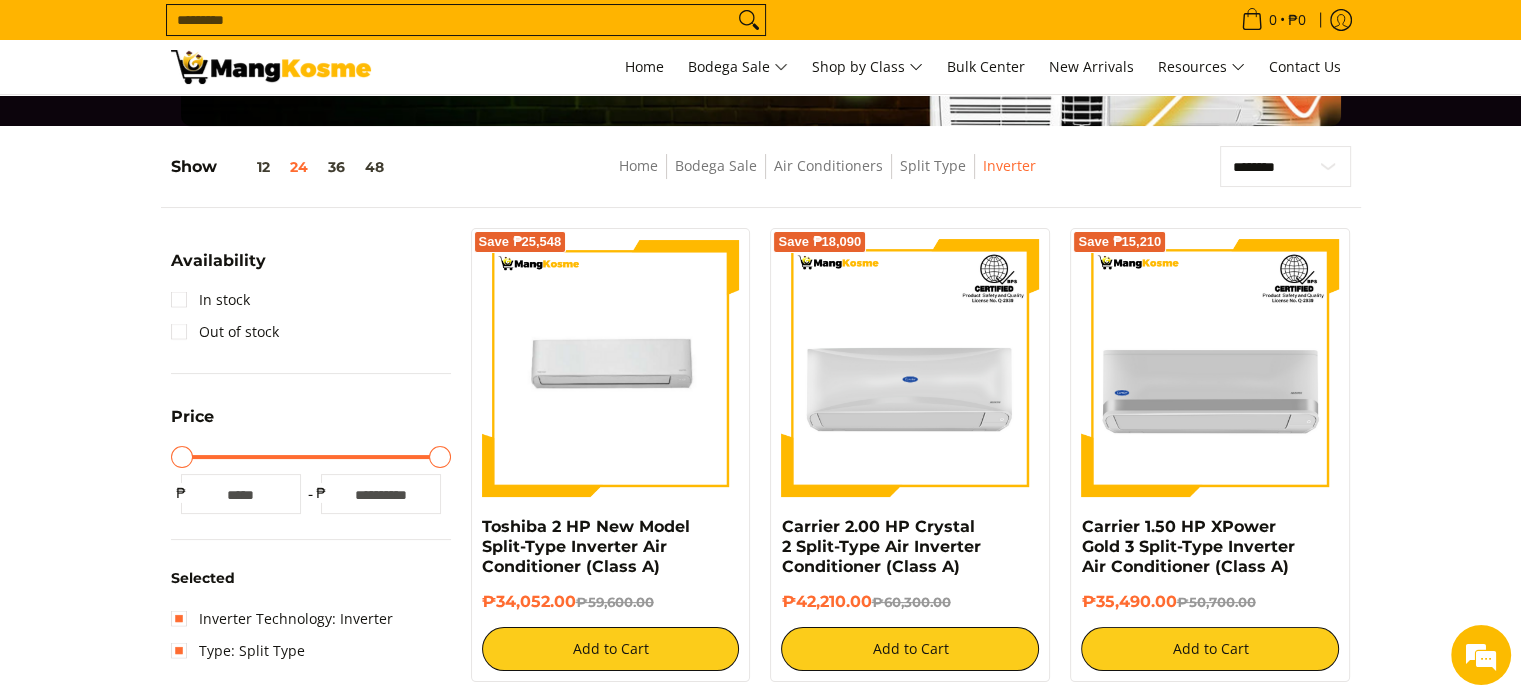 scroll, scrollTop: 272, scrollLeft: 0, axis: vertical 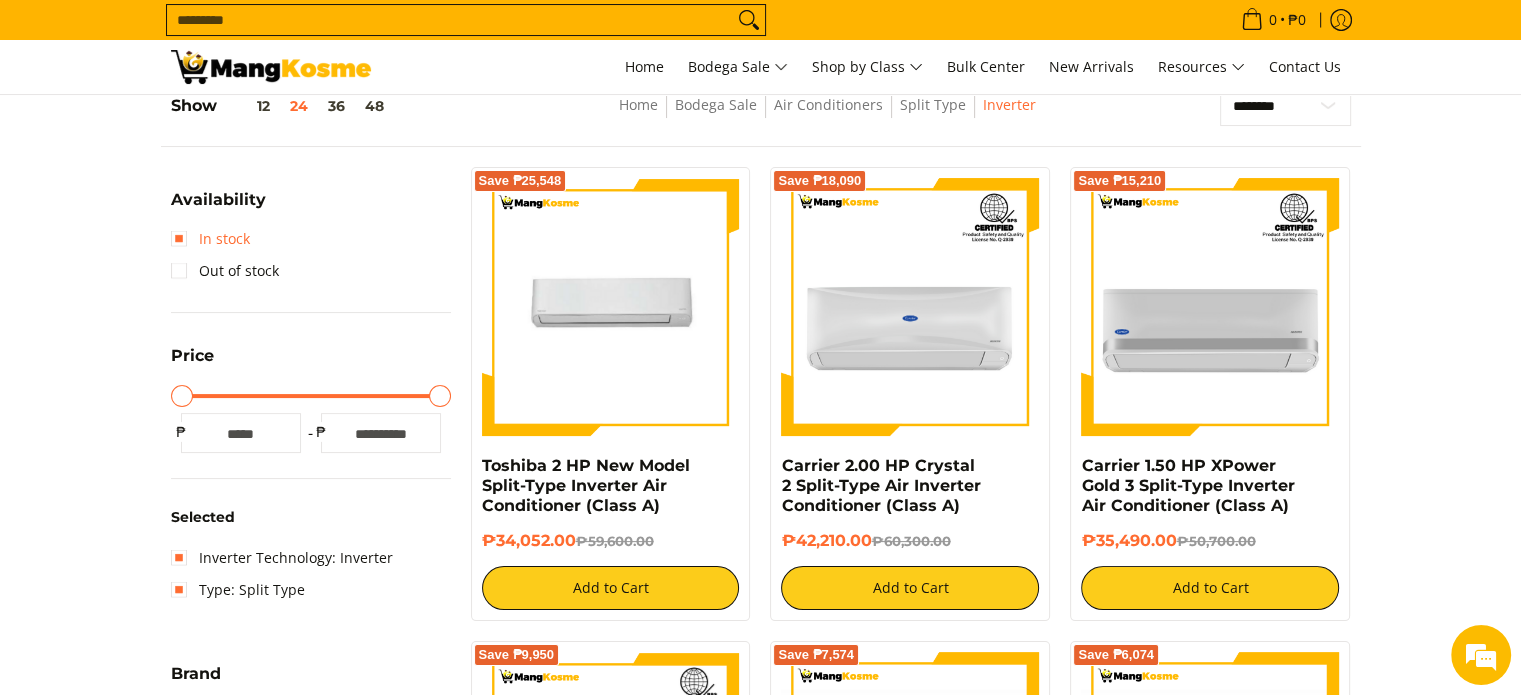 click on "In stock" at bounding box center [210, 239] 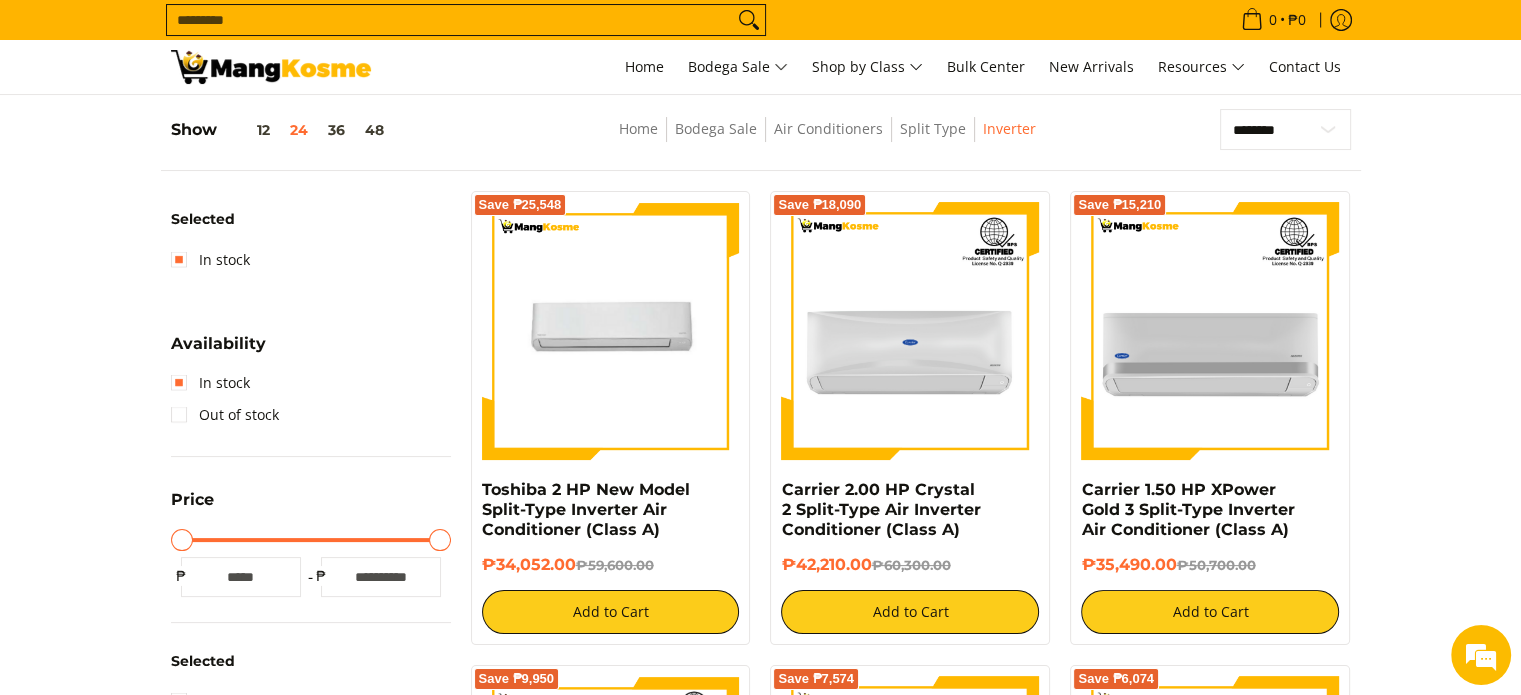 scroll, scrollTop: 261, scrollLeft: 0, axis: vertical 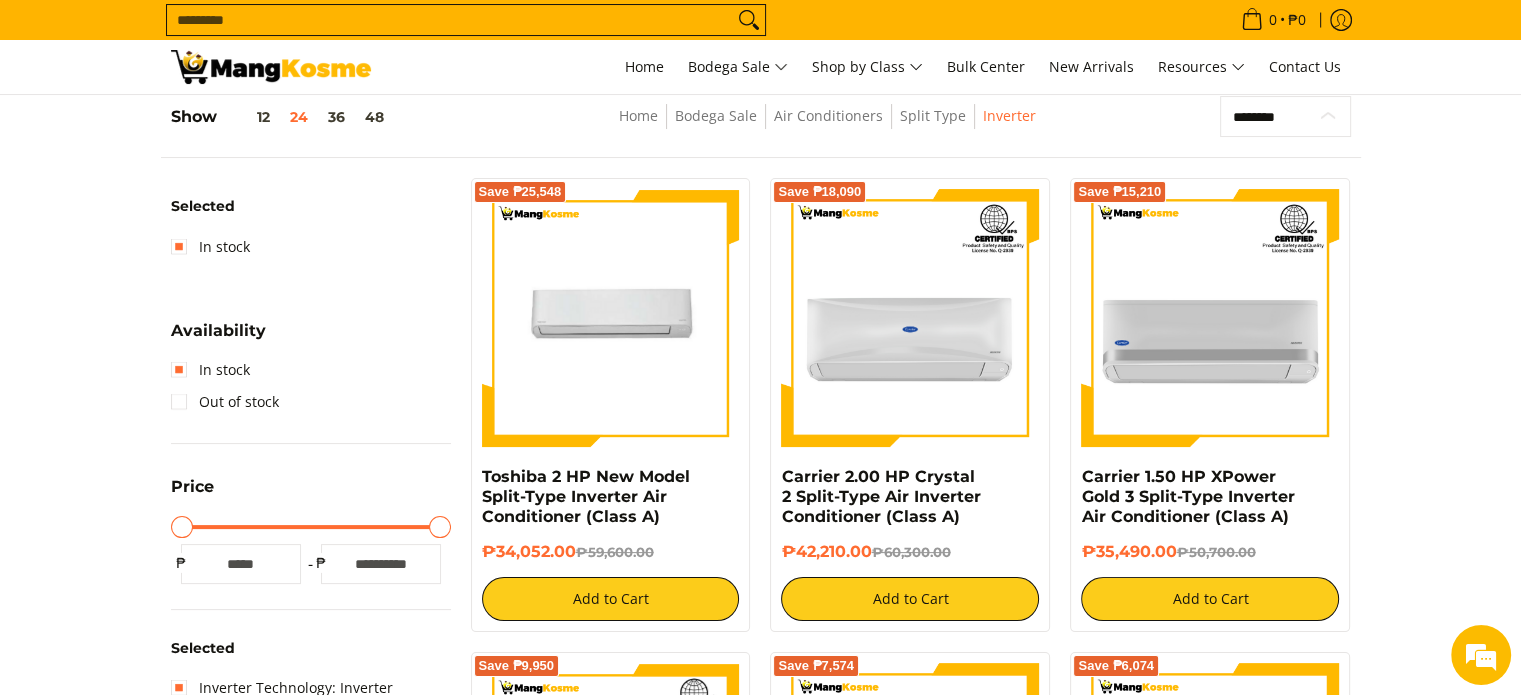 click on "**********" at bounding box center (1285, 117) 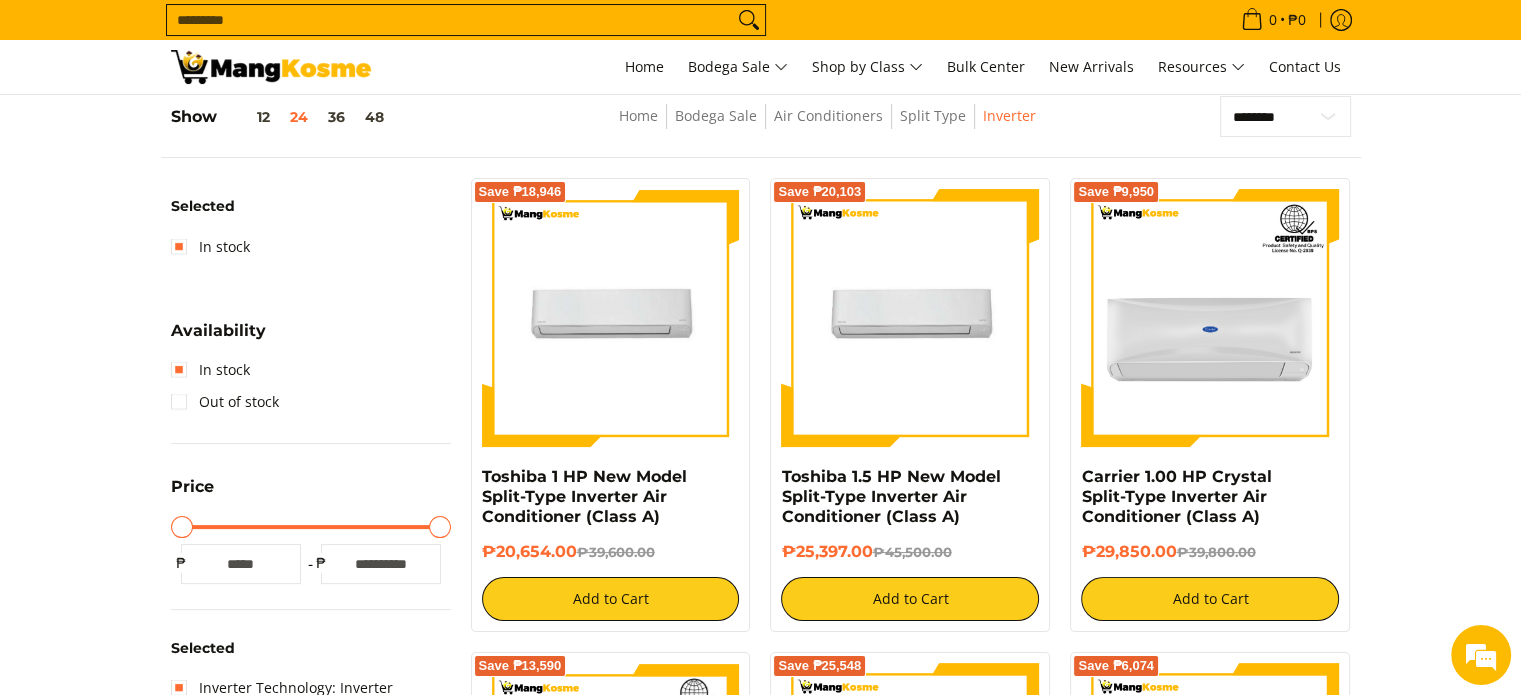 click on "Search..." at bounding box center [450, 20] 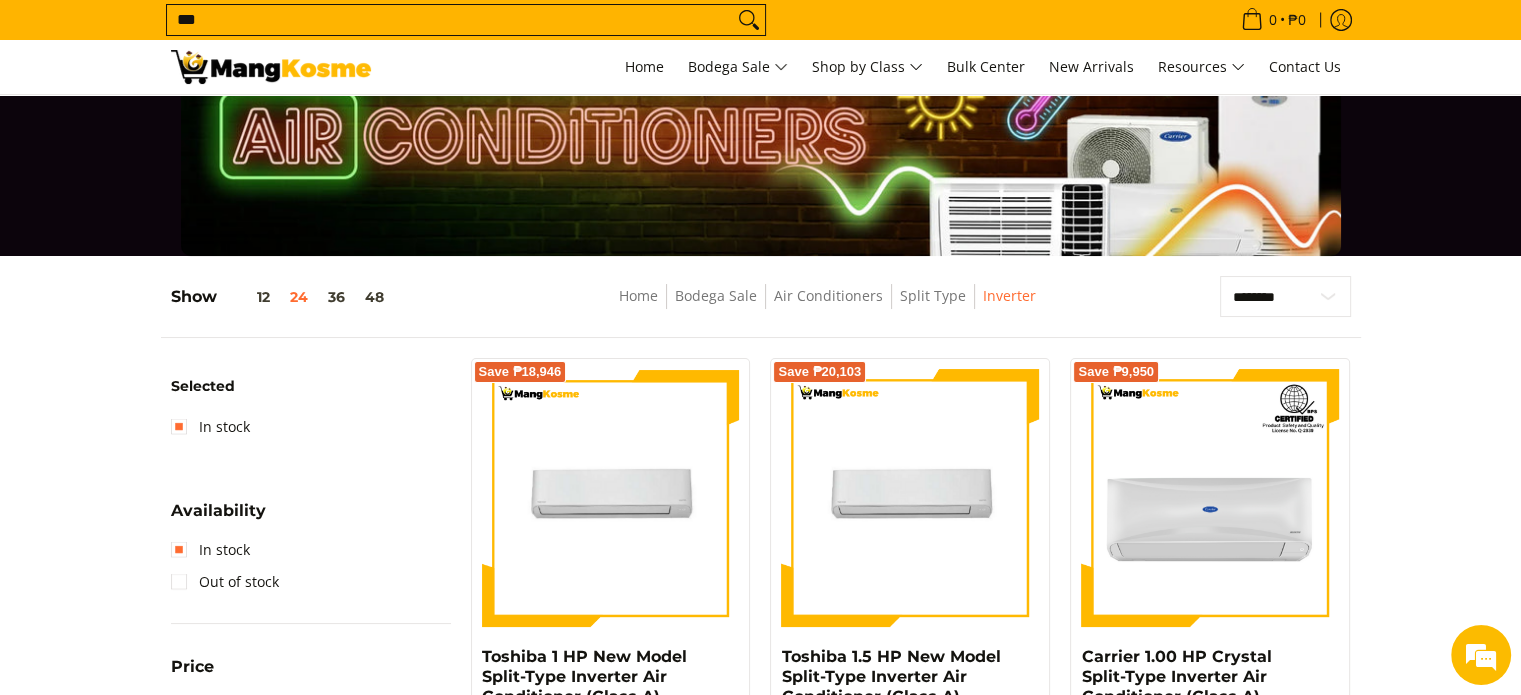 scroll, scrollTop: 68, scrollLeft: 0, axis: vertical 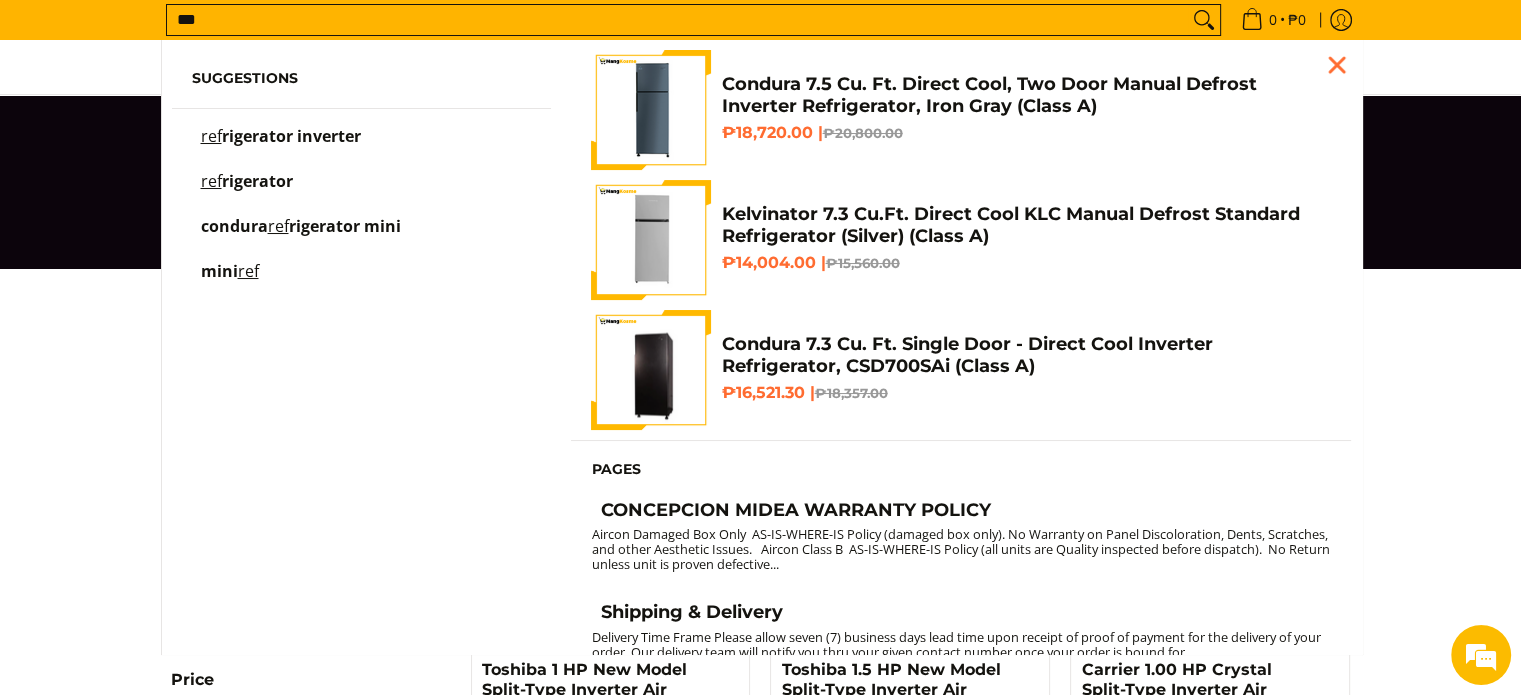 type on "***" 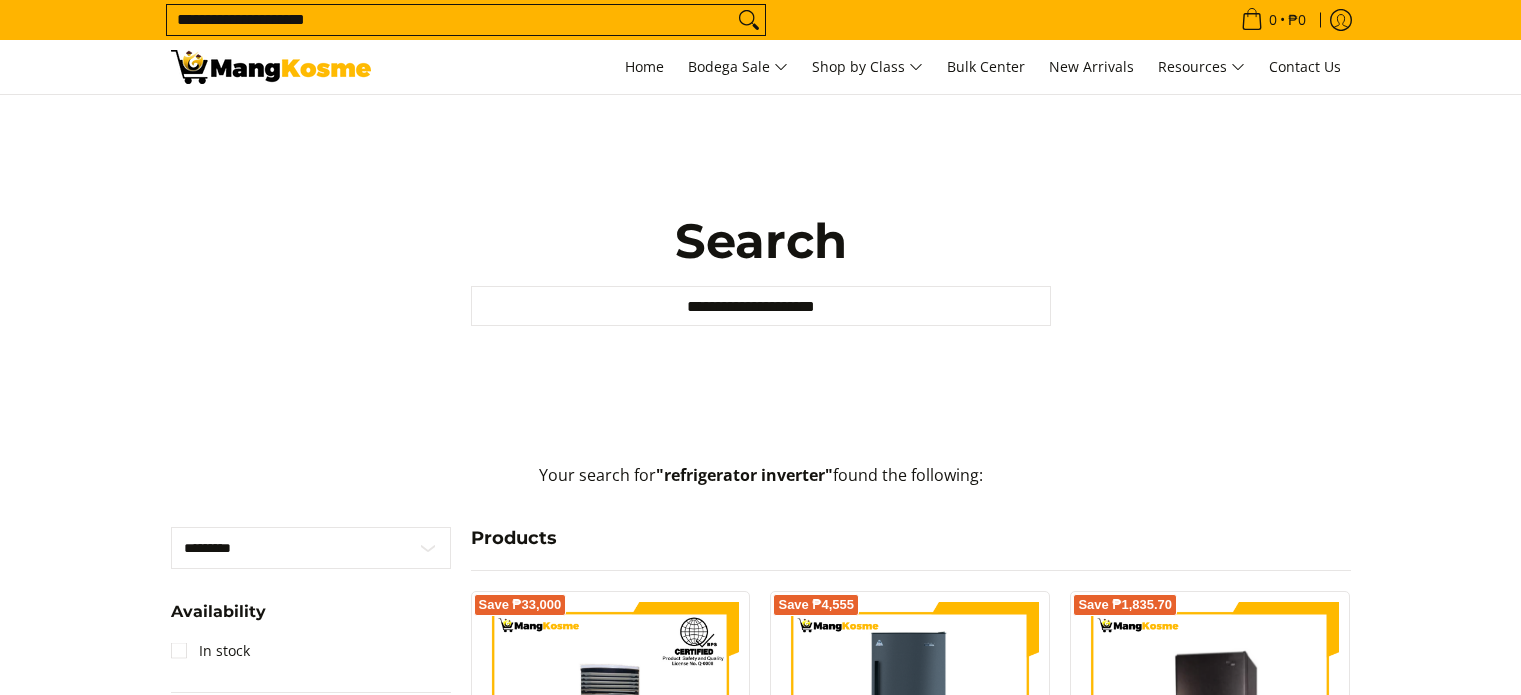 scroll, scrollTop: 0, scrollLeft: 0, axis: both 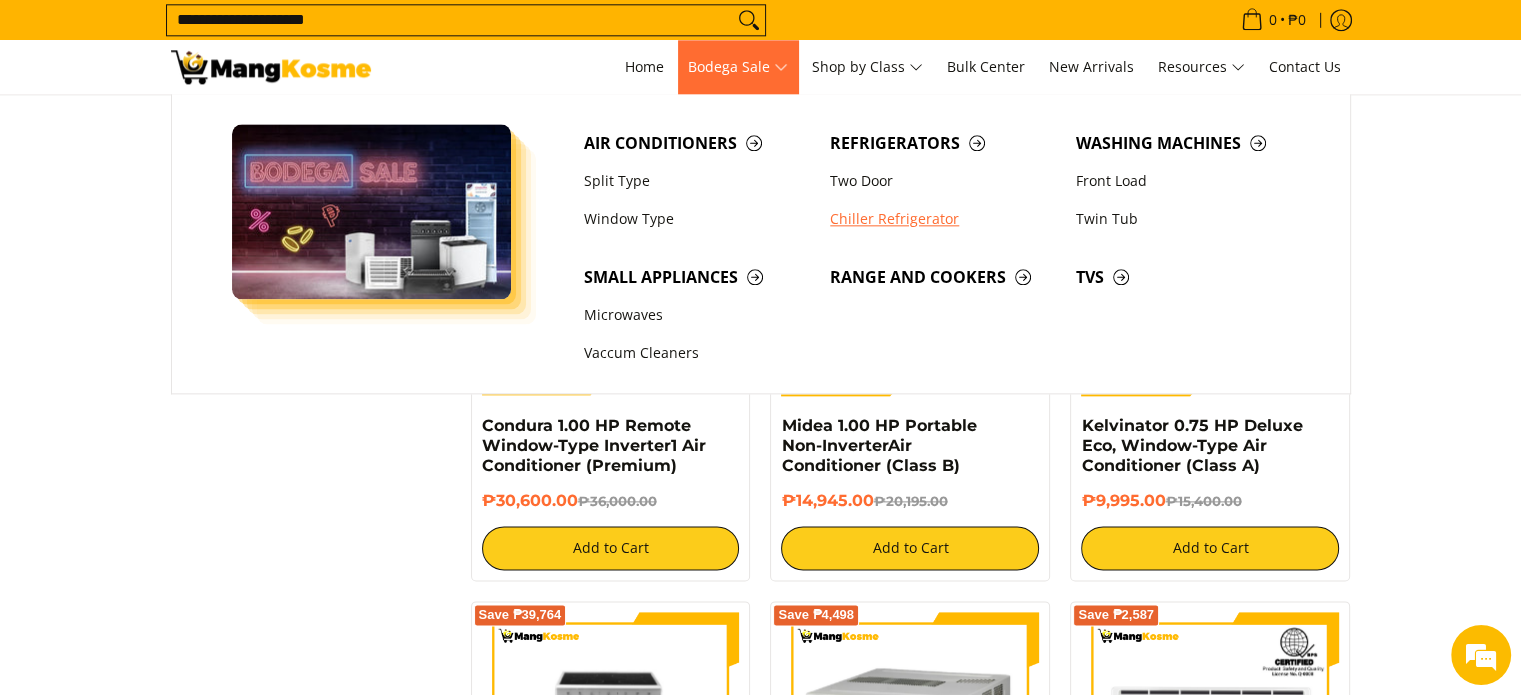 click on "Chiller Refrigerator" at bounding box center (943, 219) 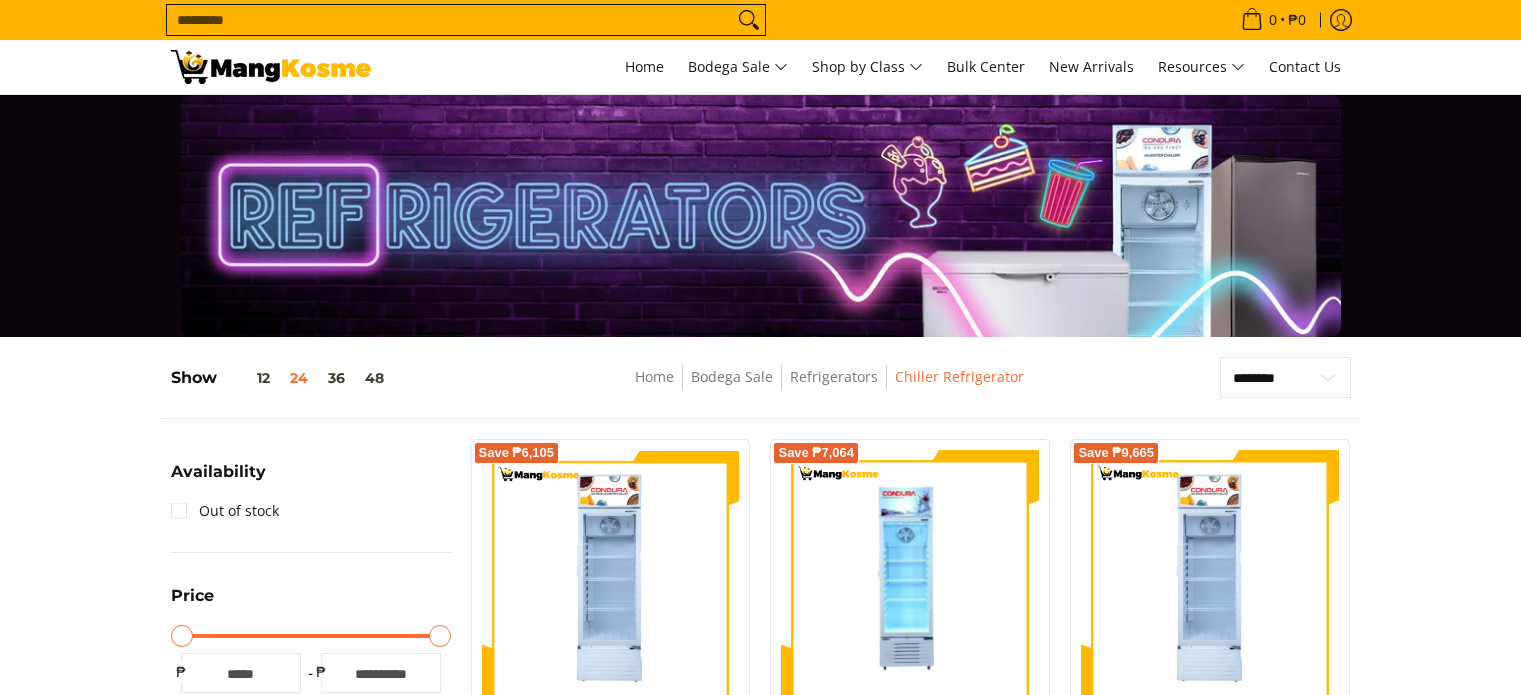 scroll, scrollTop: 300, scrollLeft: 0, axis: vertical 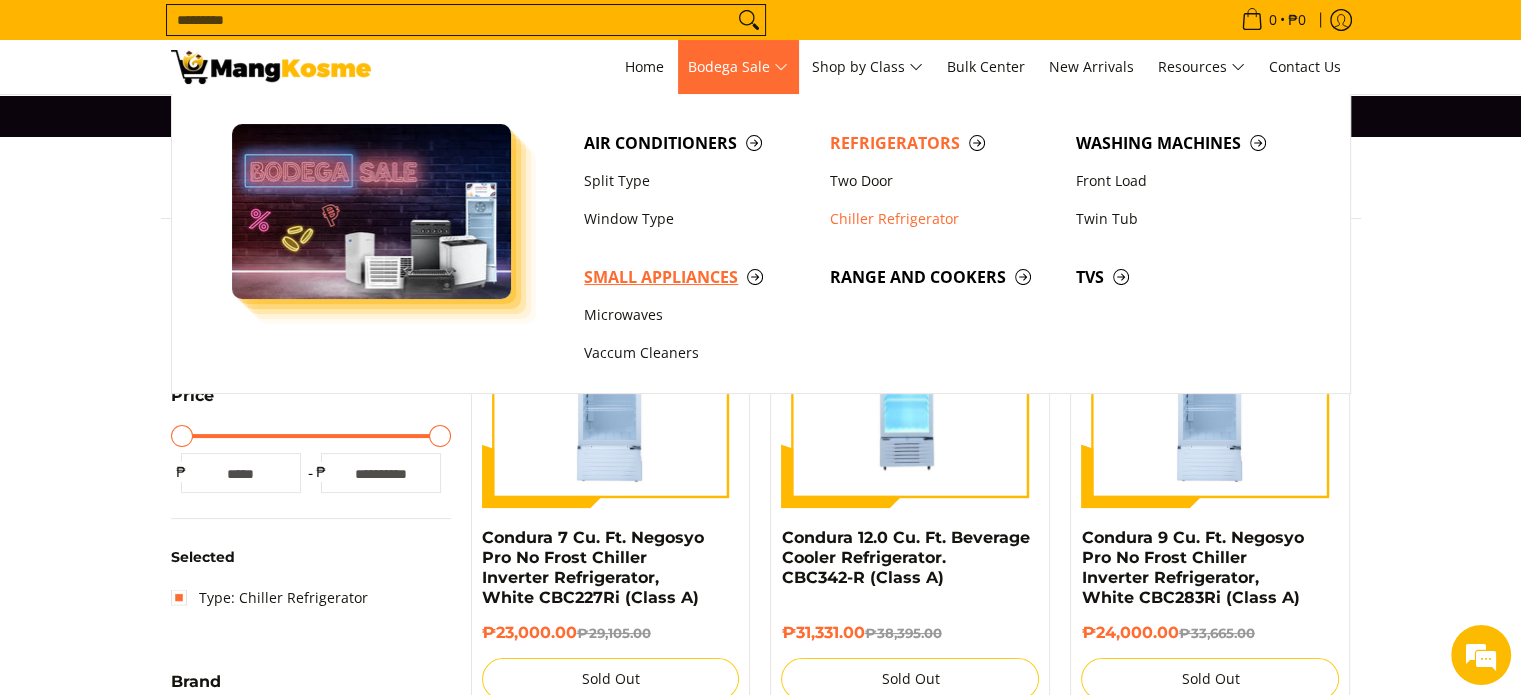 click on "Small Appliances" at bounding box center (697, 277) 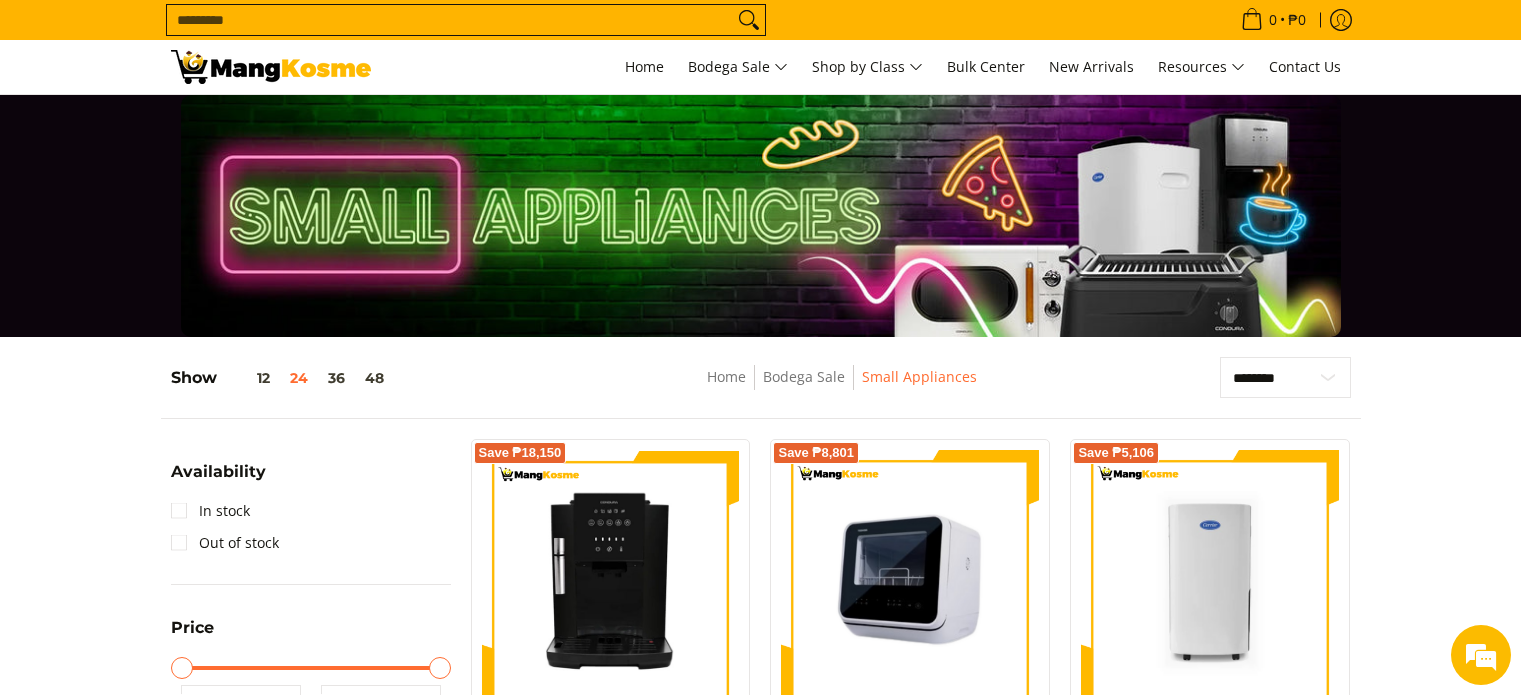 scroll, scrollTop: 144, scrollLeft: 0, axis: vertical 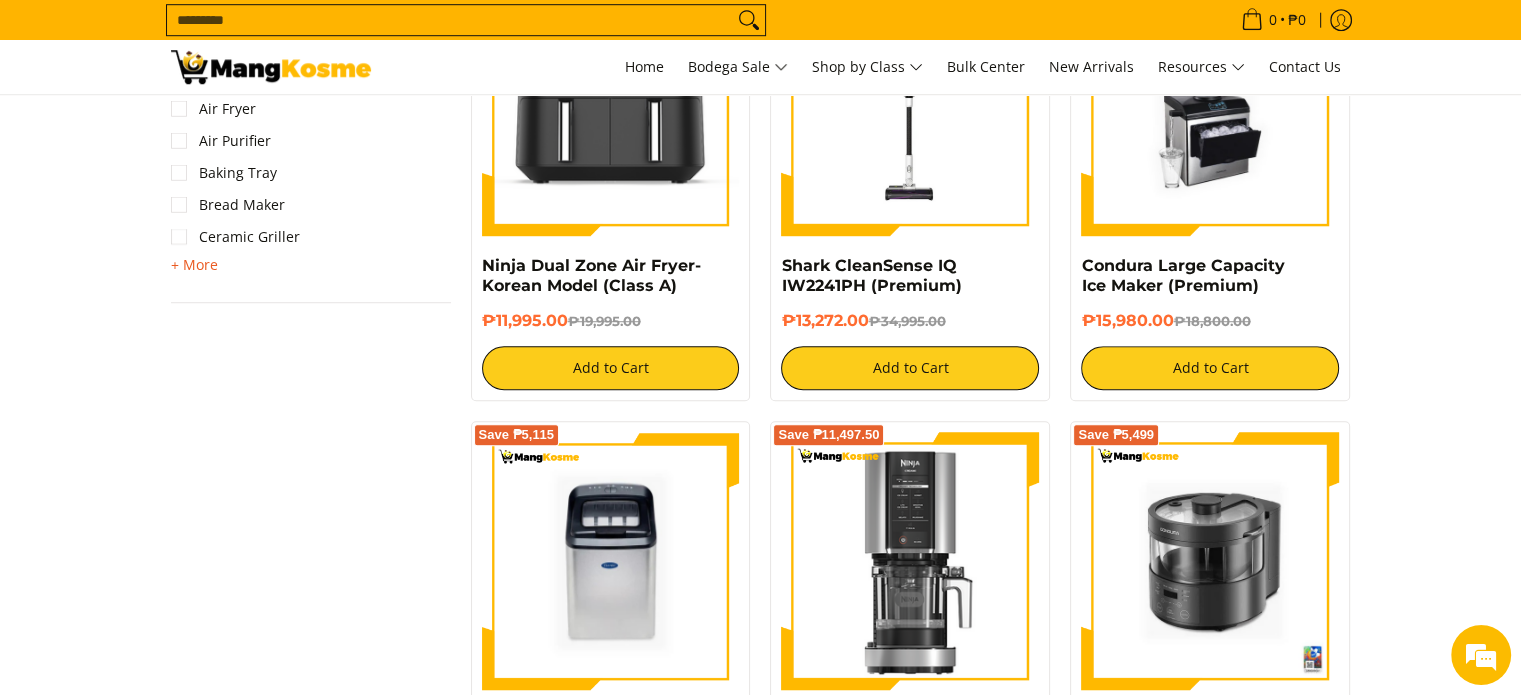 click on "+ More" at bounding box center [194, 265] 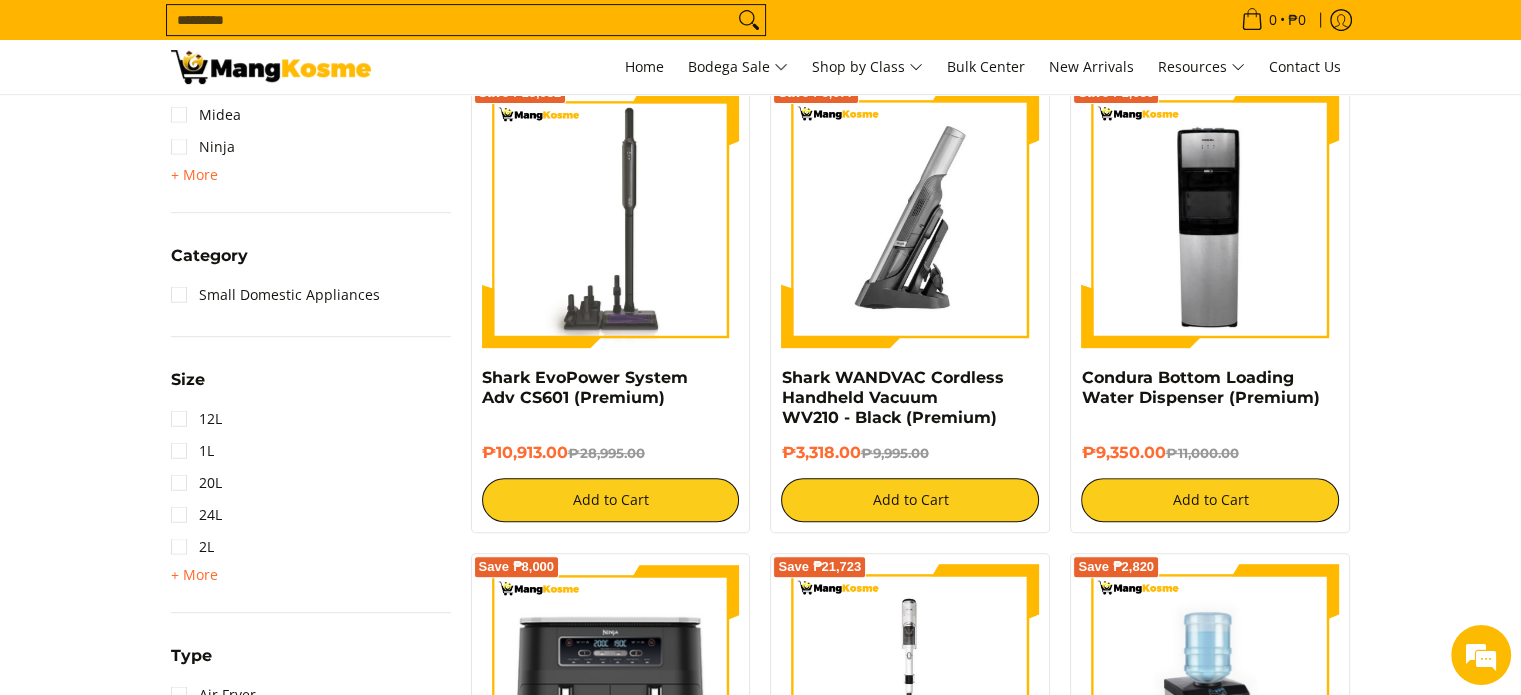 scroll, scrollTop: 700, scrollLeft: 0, axis: vertical 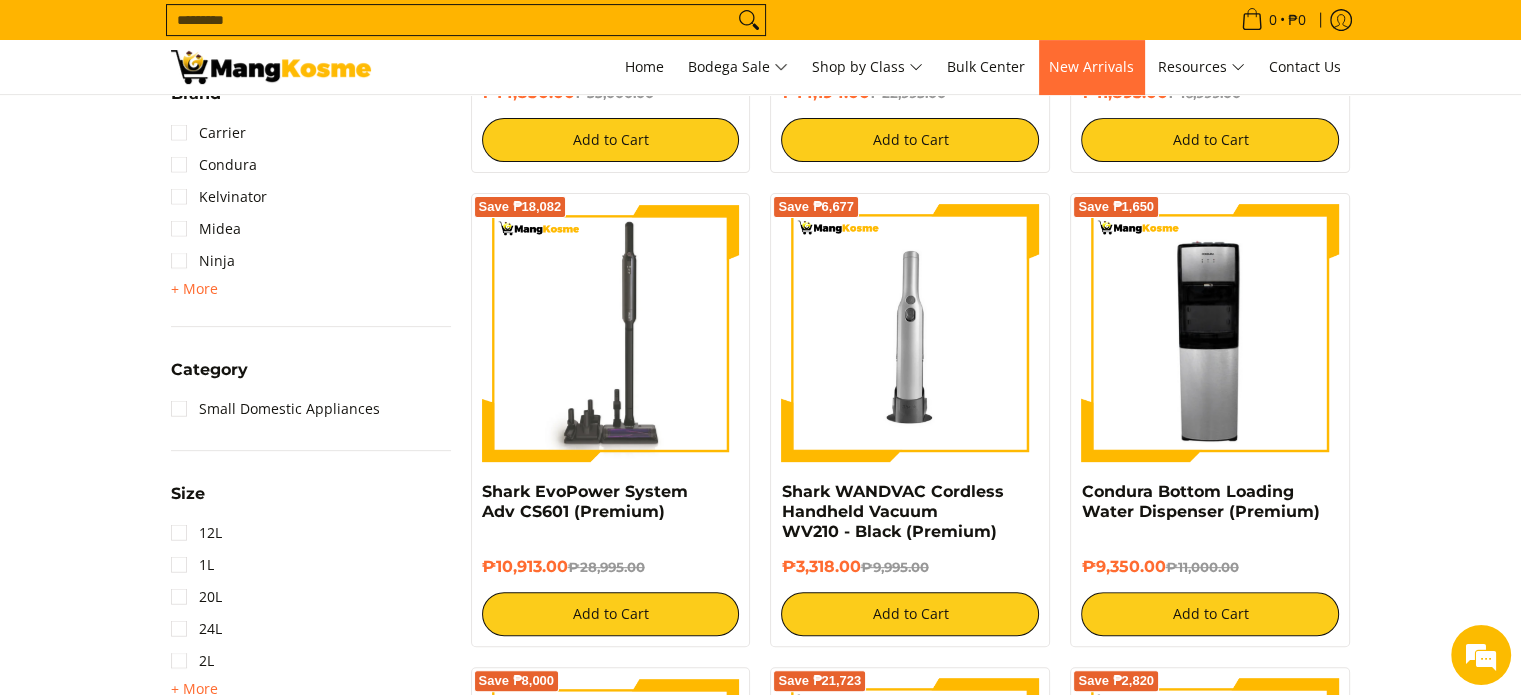 click on "New Arrivals" at bounding box center [1091, 66] 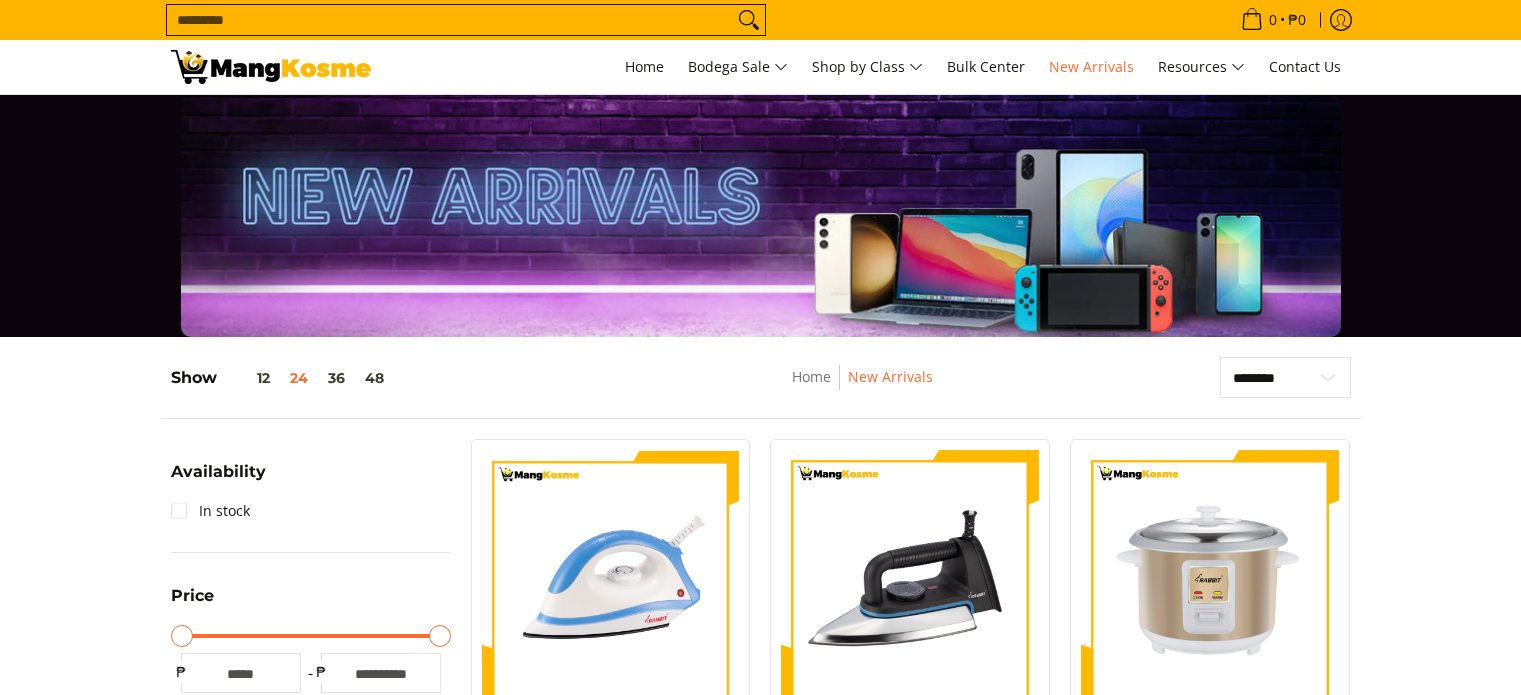 scroll, scrollTop: 0, scrollLeft: 0, axis: both 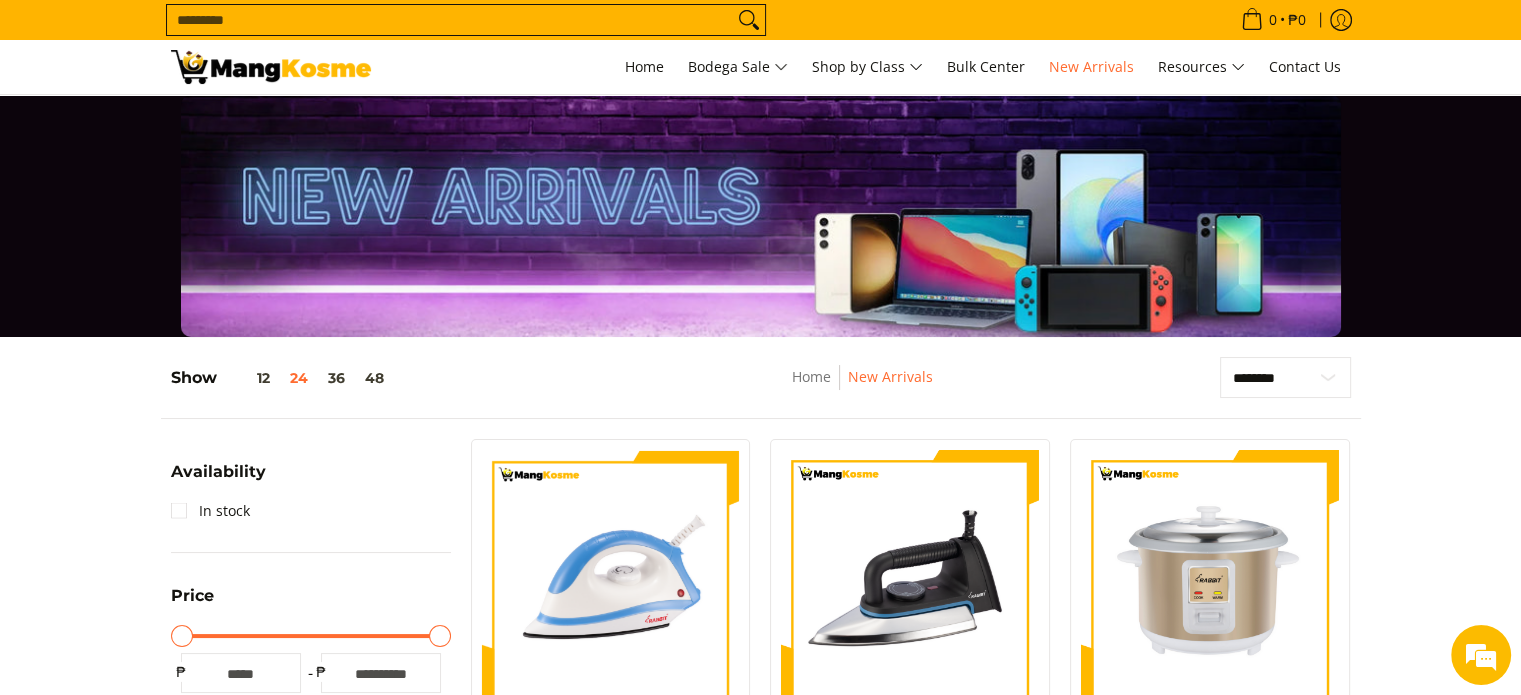 click on "Search..." at bounding box center (450, 20) 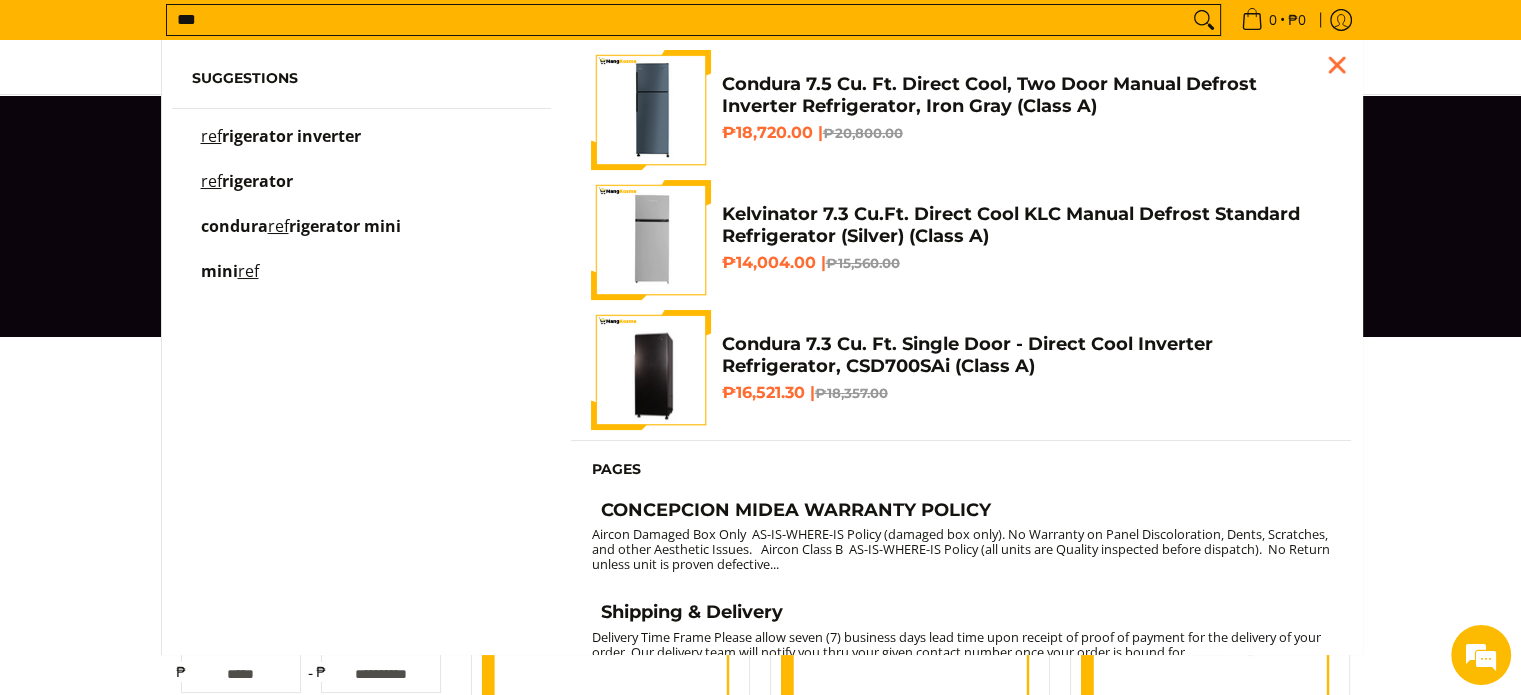 type on "***" 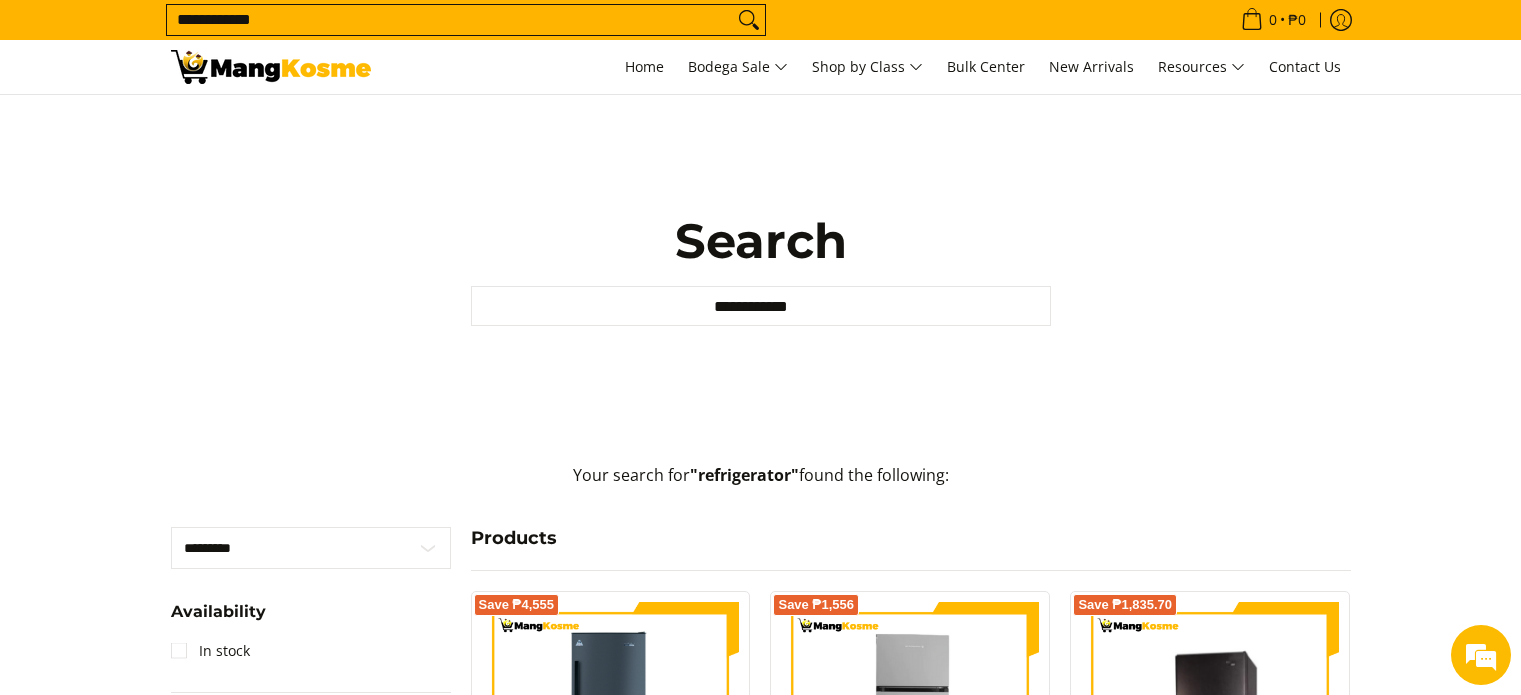 scroll, scrollTop: 0, scrollLeft: 0, axis: both 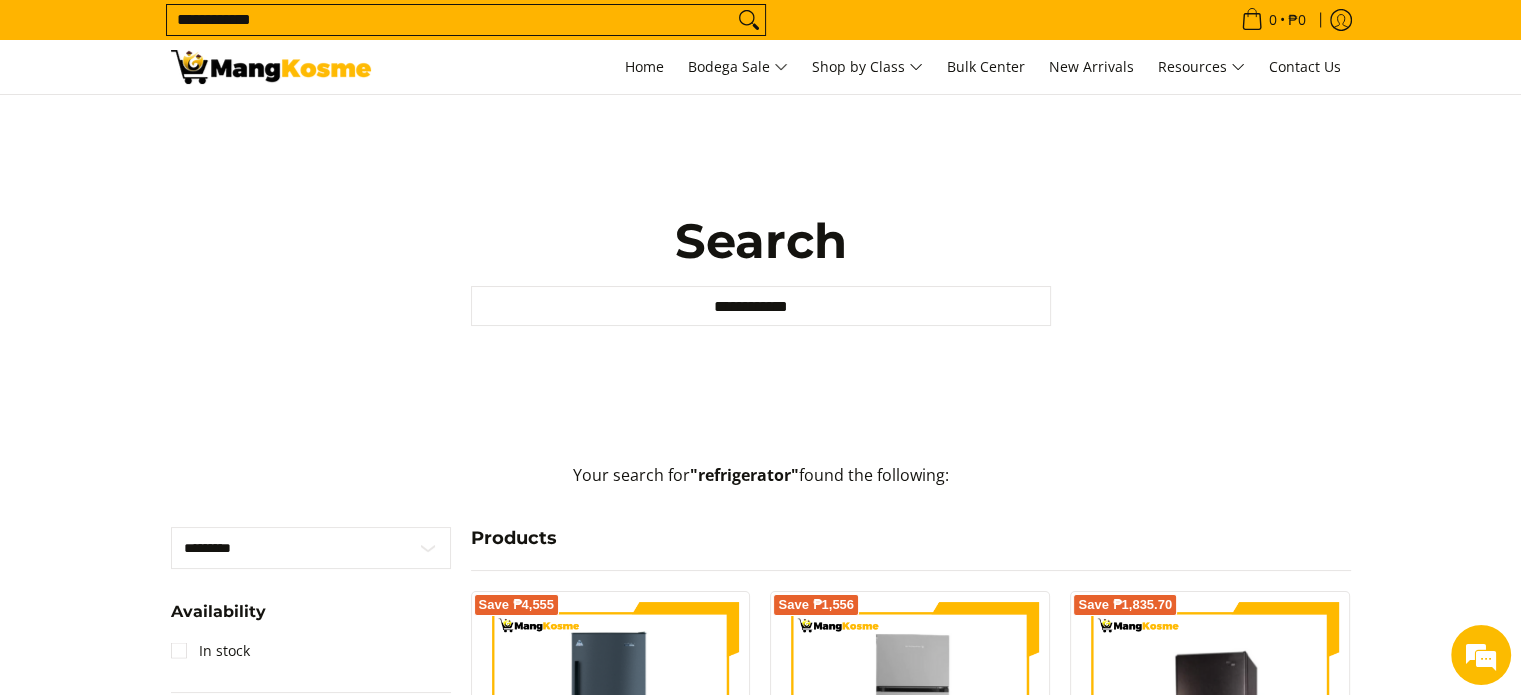 click on "**********" at bounding box center (450, 20) 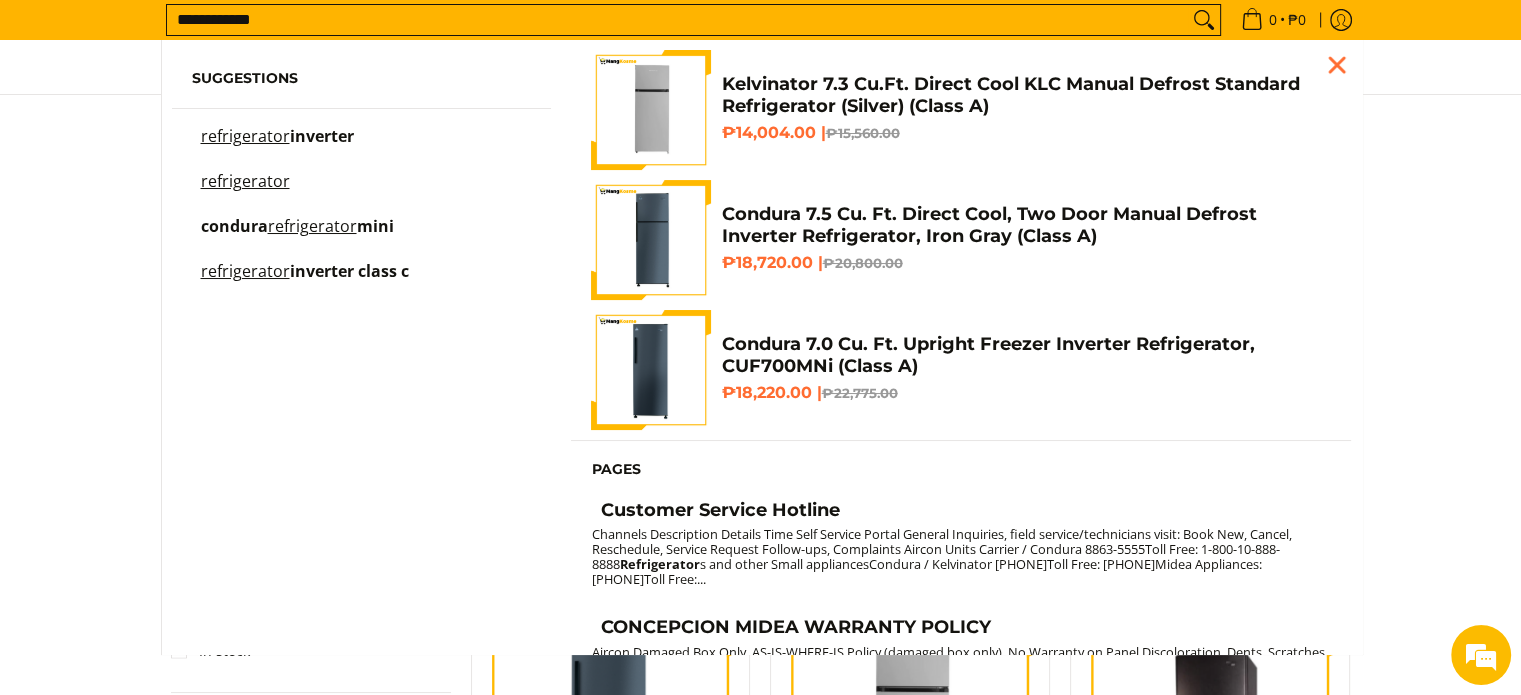 click on "refrigerator" at bounding box center [312, 226] 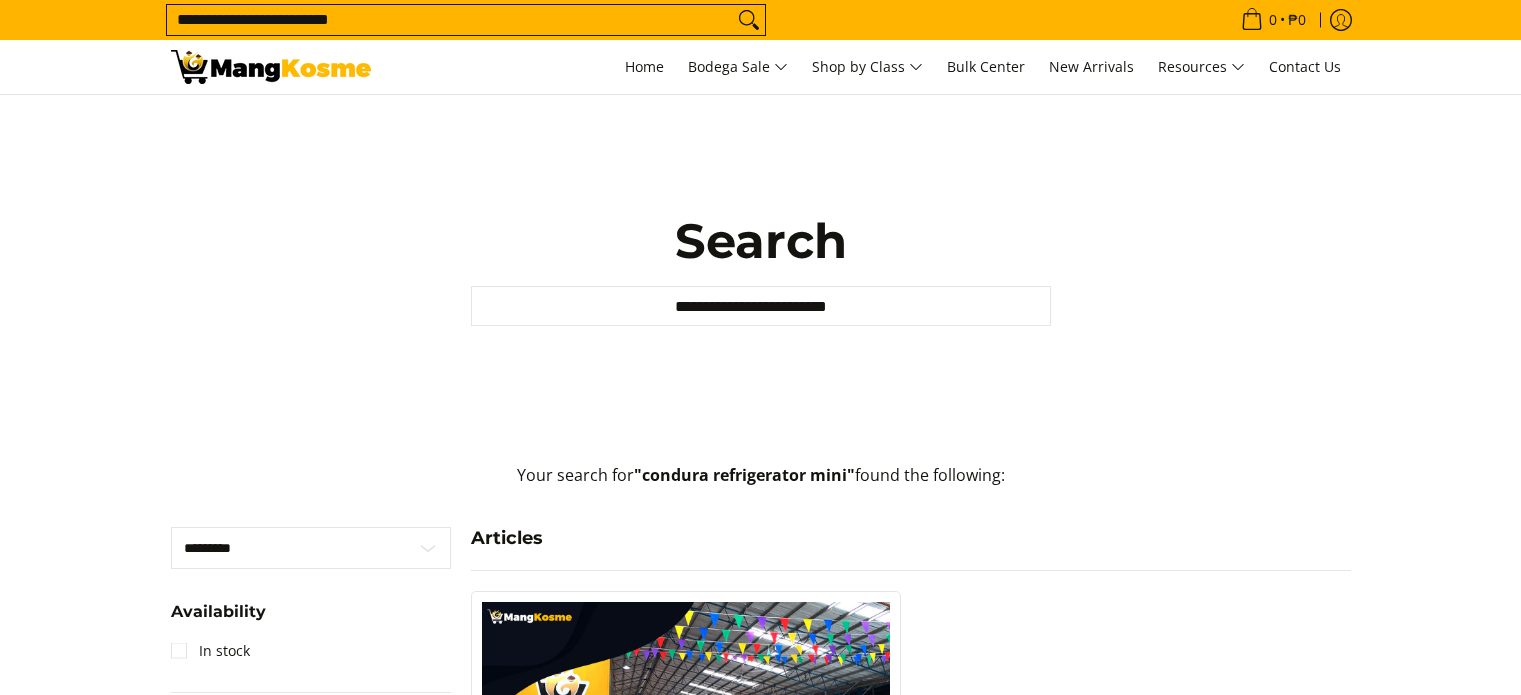 scroll, scrollTop: 0, scrollLeft: 0, axis: both 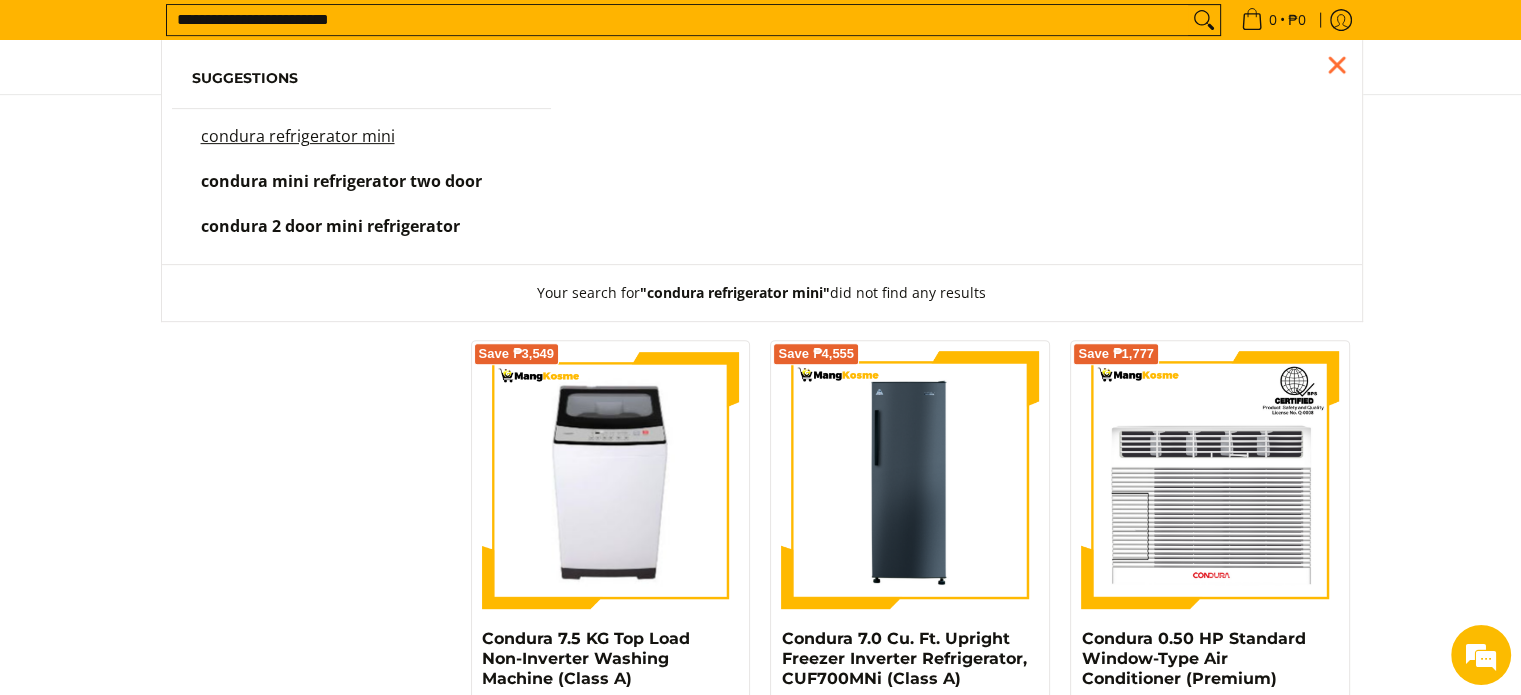 drag, startPoint x: 410, startPoint y: 21, endPoint x: 332, endPoint y: 5, distance: 79.624115 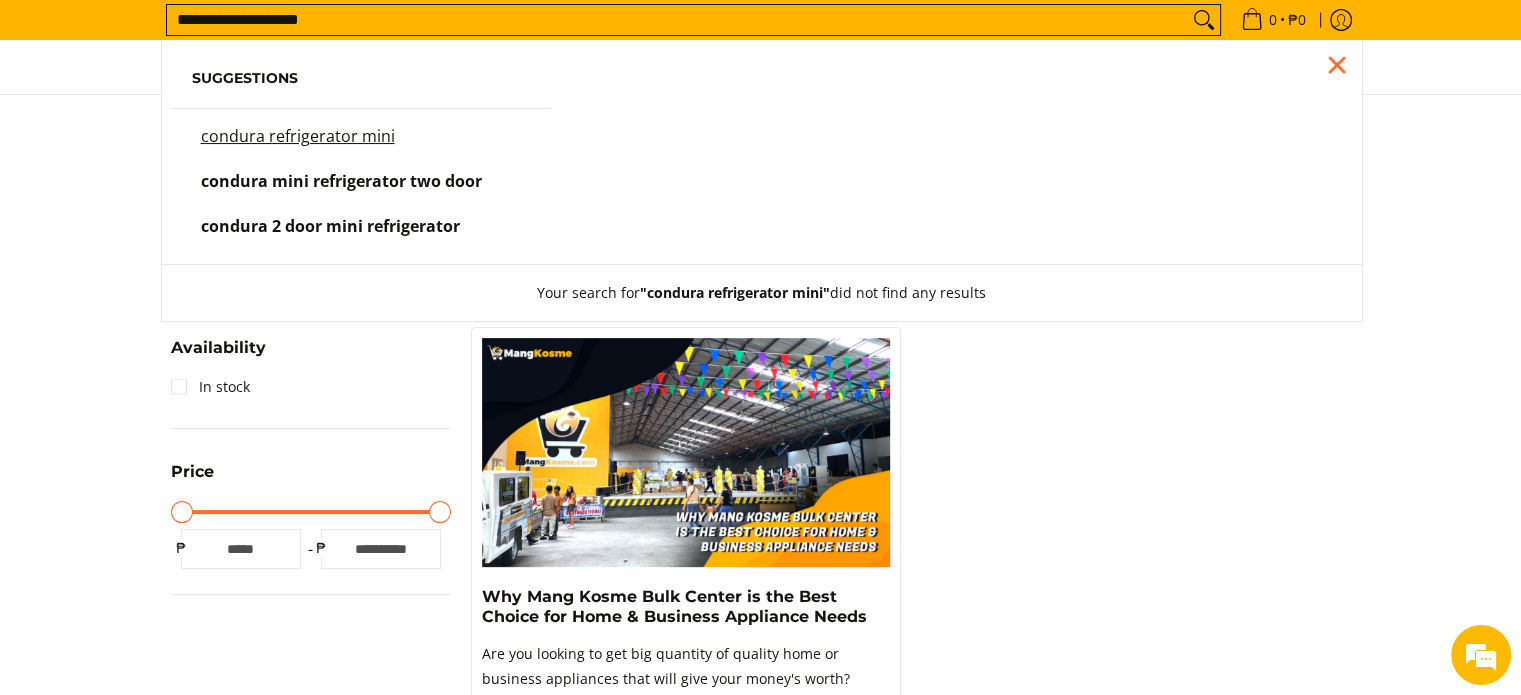 scroll, scrollTop: 252, scrollLeft: 0, axis: vertical 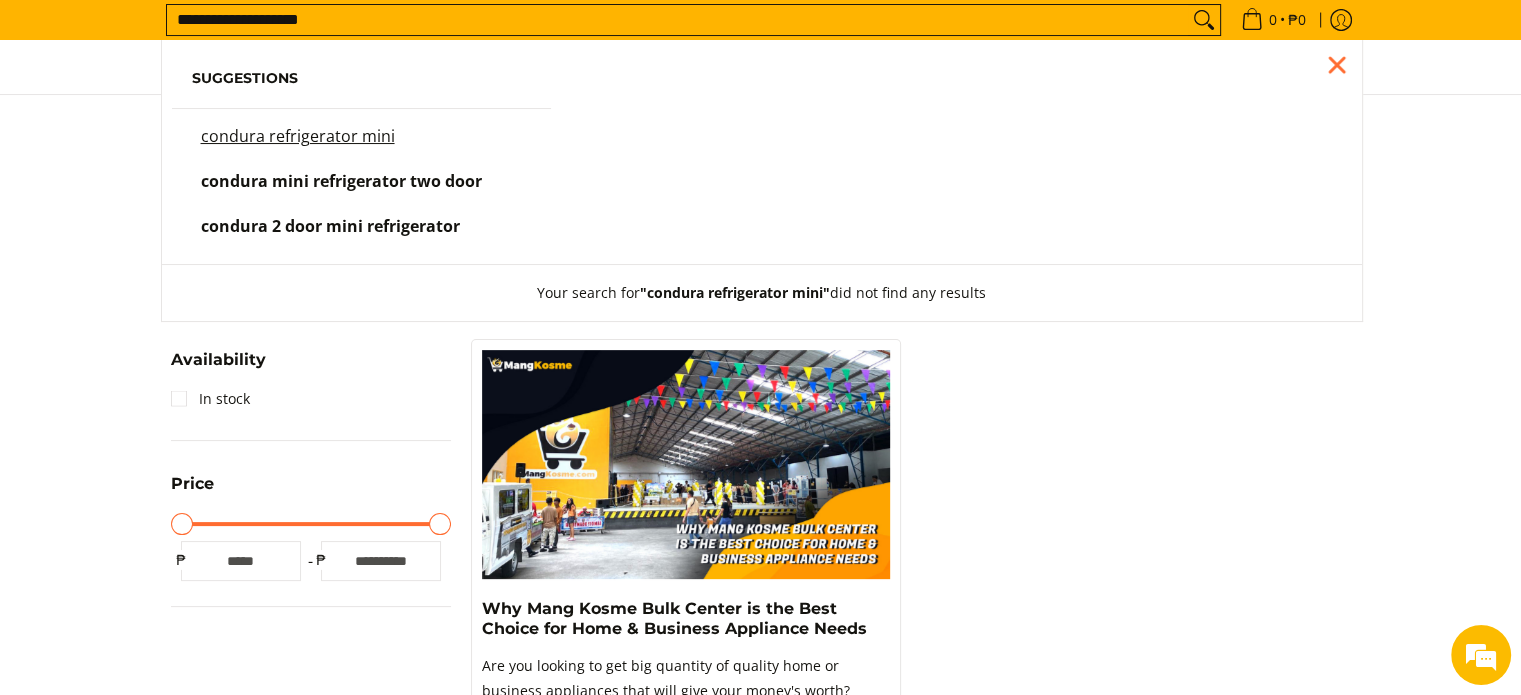 type on "**********" 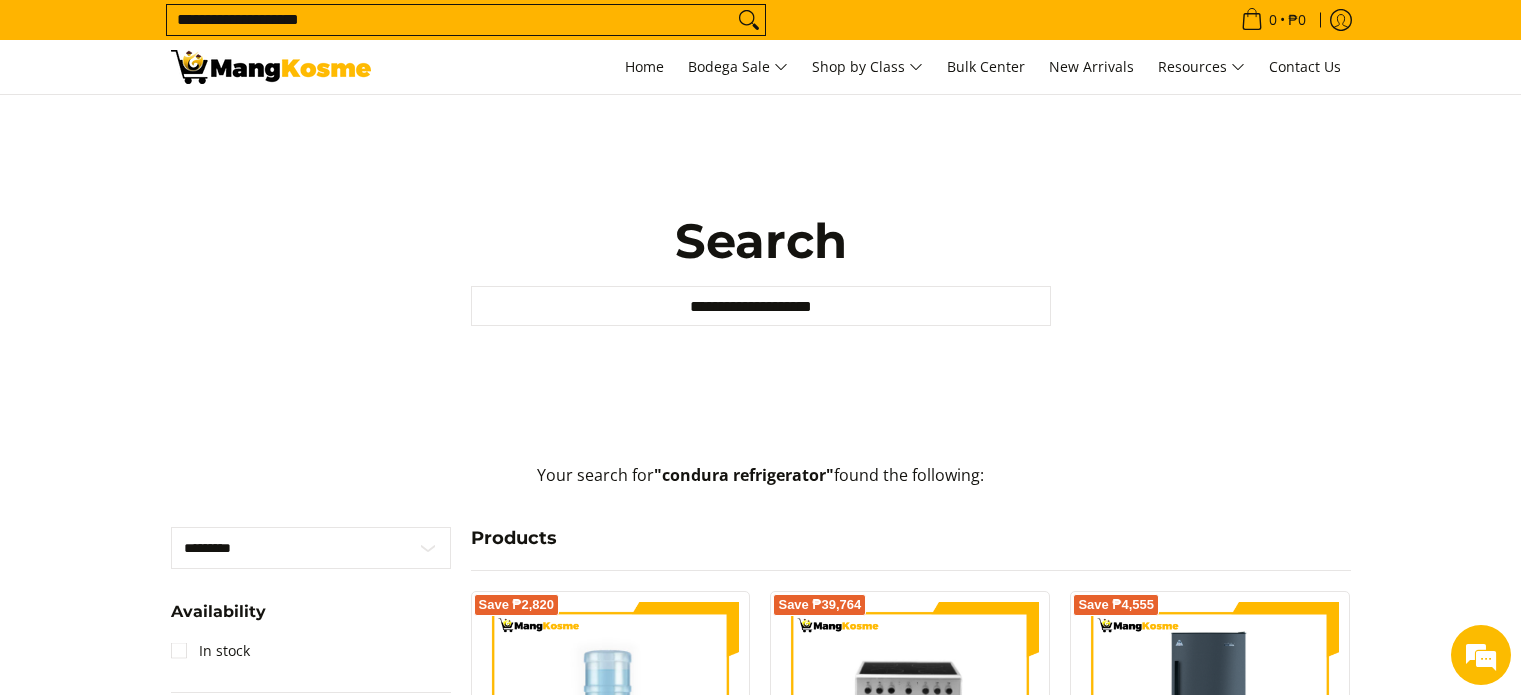 scroll, scrollTop: 0, scrollLeft: 0, axis: both 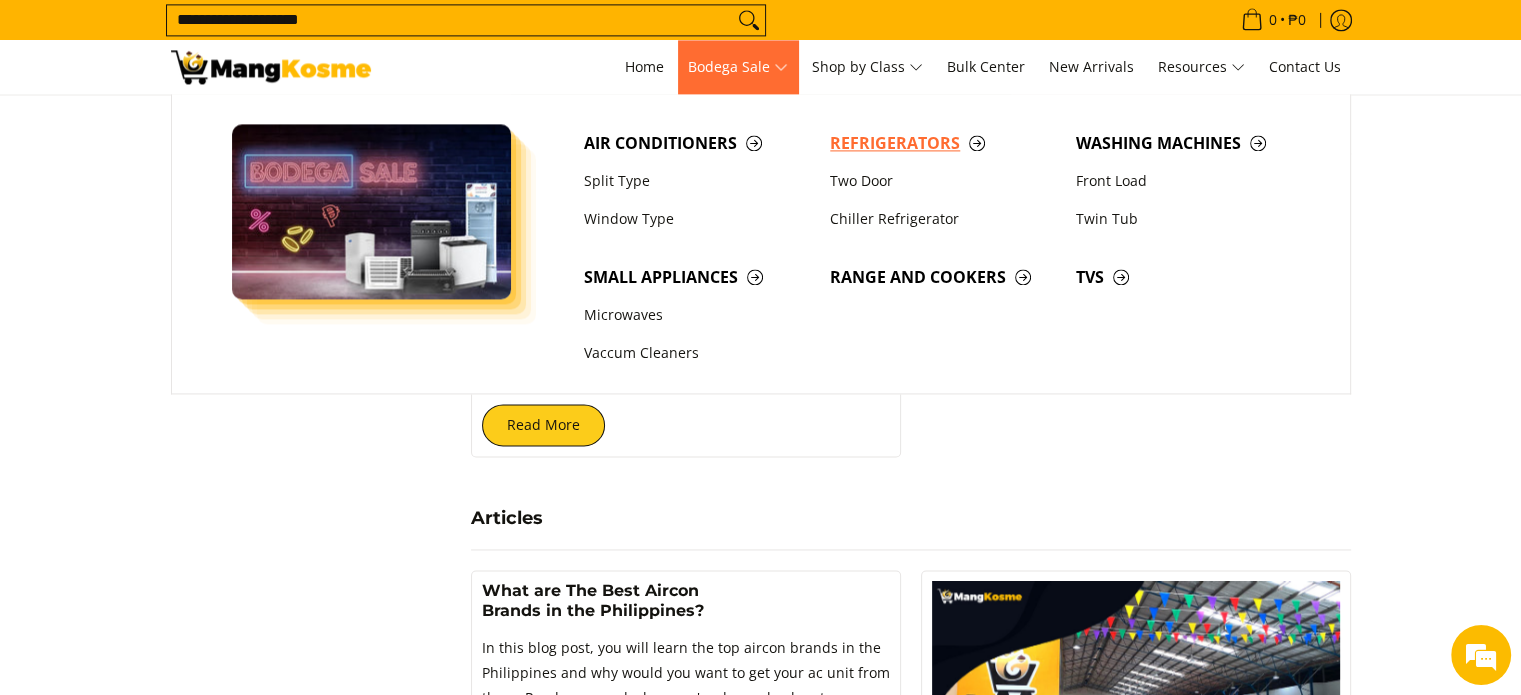 click on "Refrigerators" at bounding box center (943, 143) 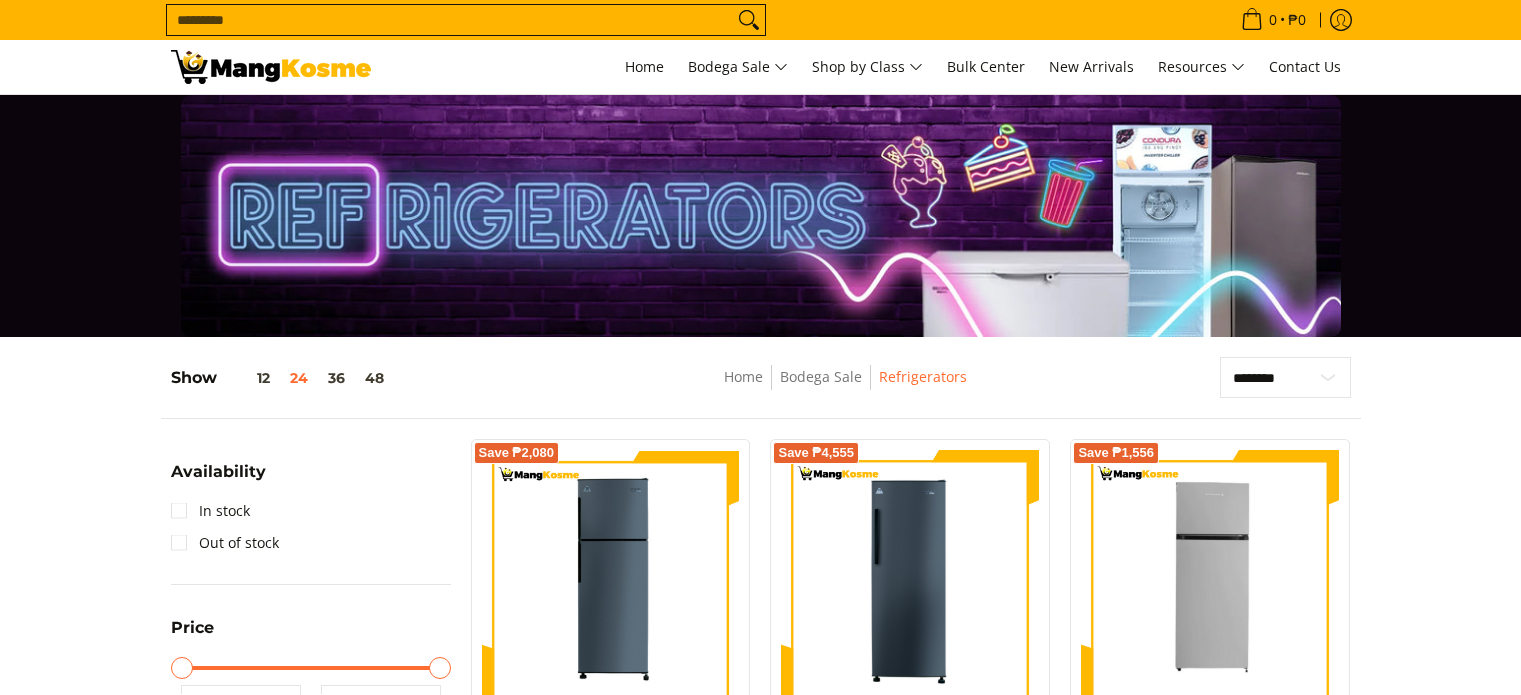 scroll, scrollTop: 400, scrollLeft: 0, axis: vertical 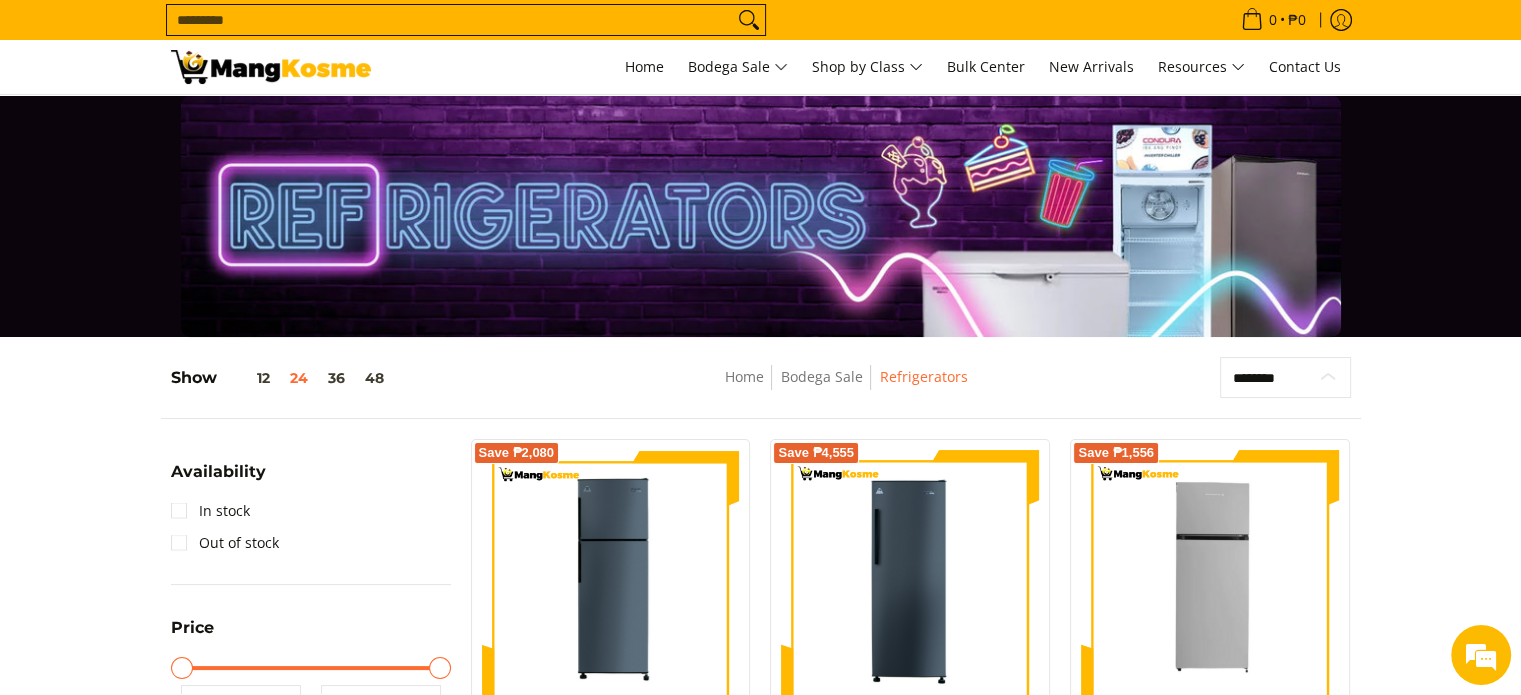 click on "**********" at bounding box center [1285, 378] 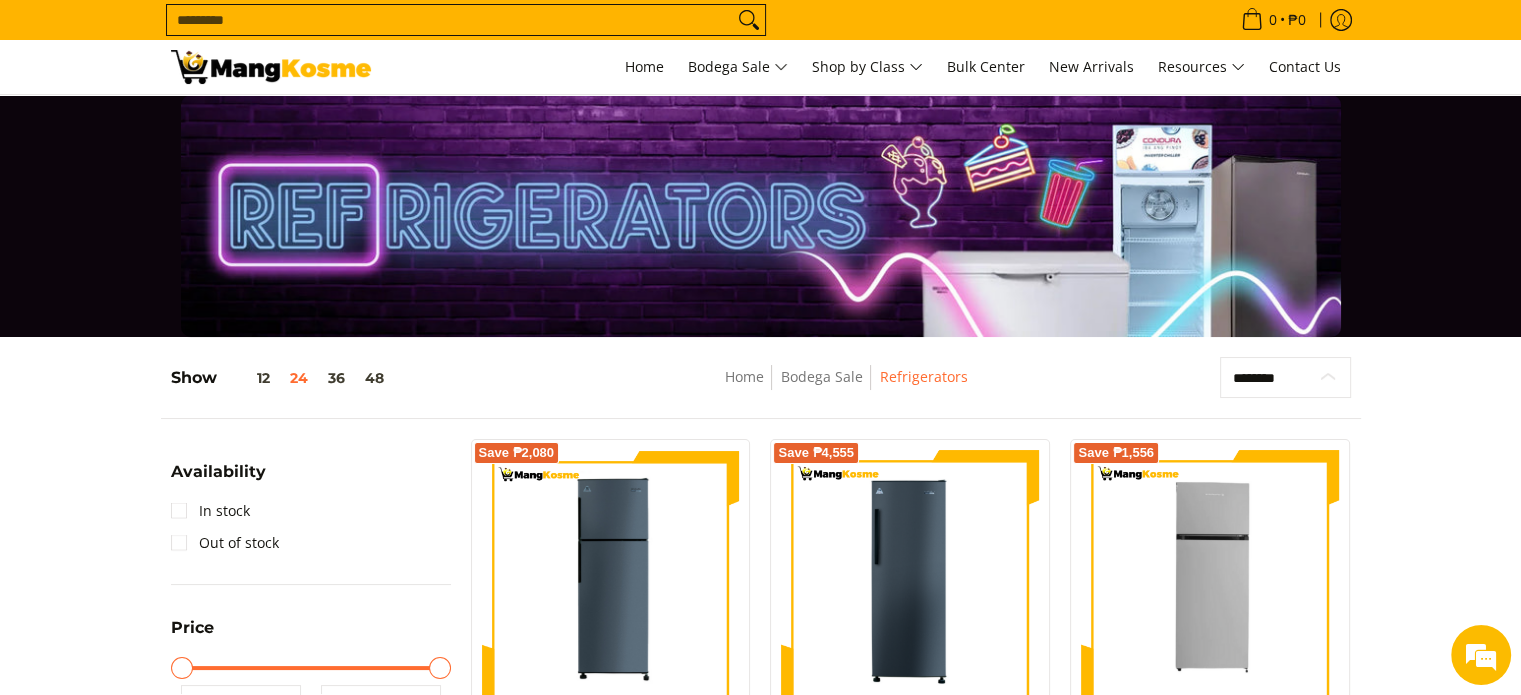 select on "**********" 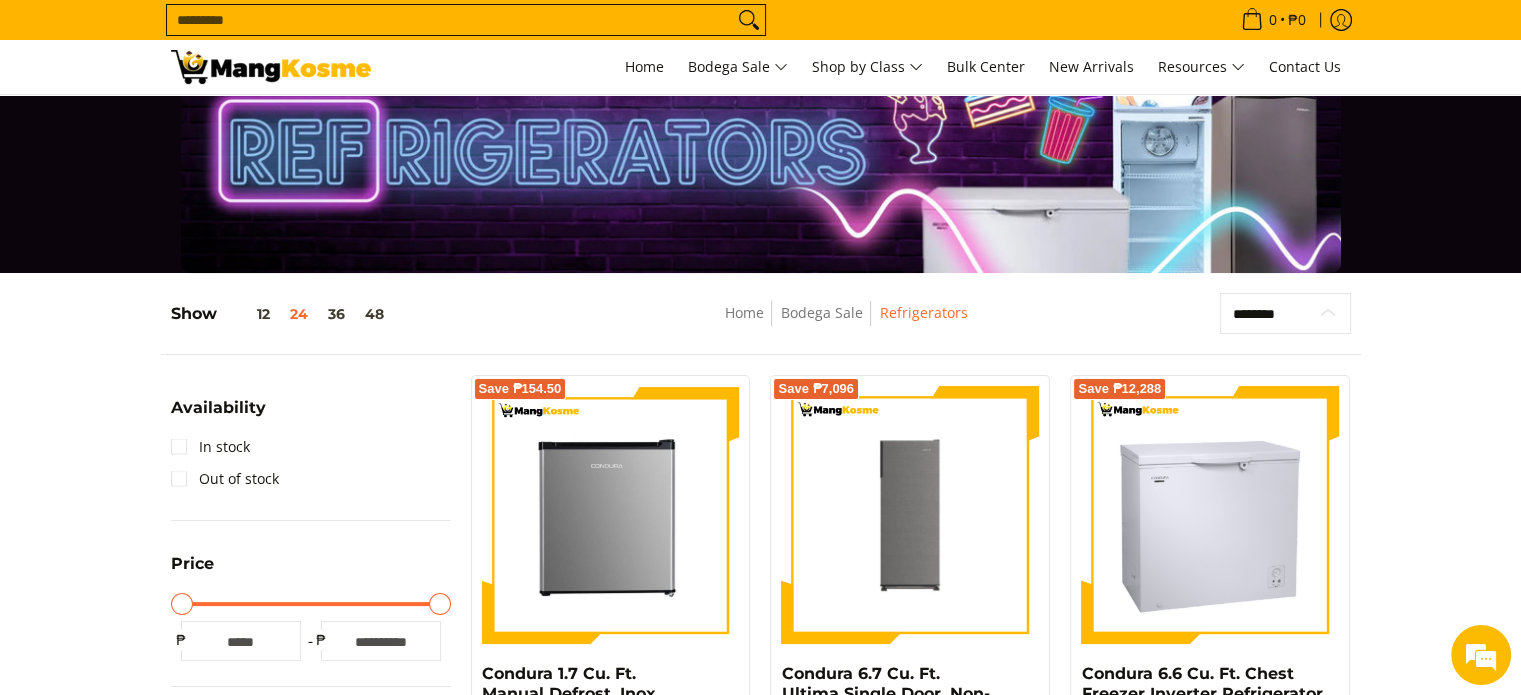 scroll, scrollTop: 261, scrollLeft: 0, axis: vertical 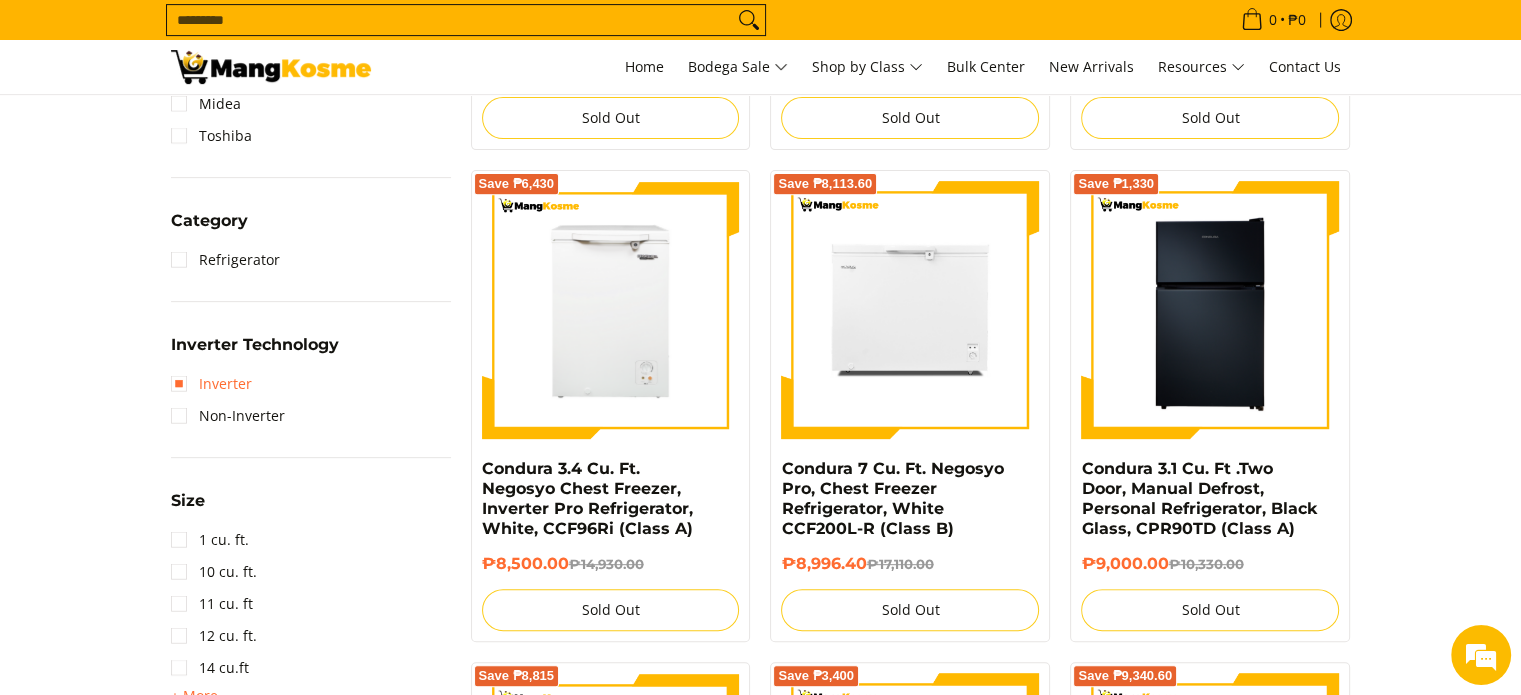 click on "Inverter" at bounding box center [211, 384] 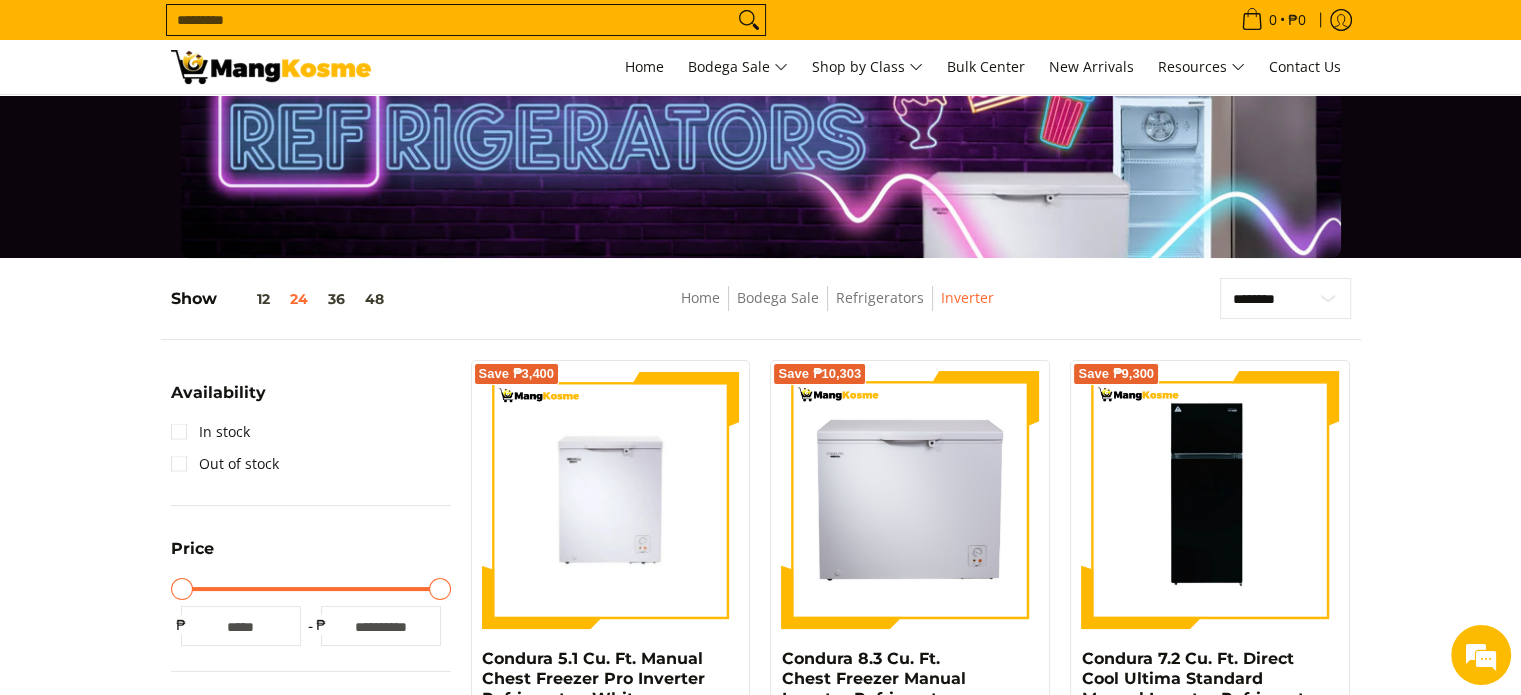 scroll, scrollTop: 61, scrollLeft: 0, axis: vertical 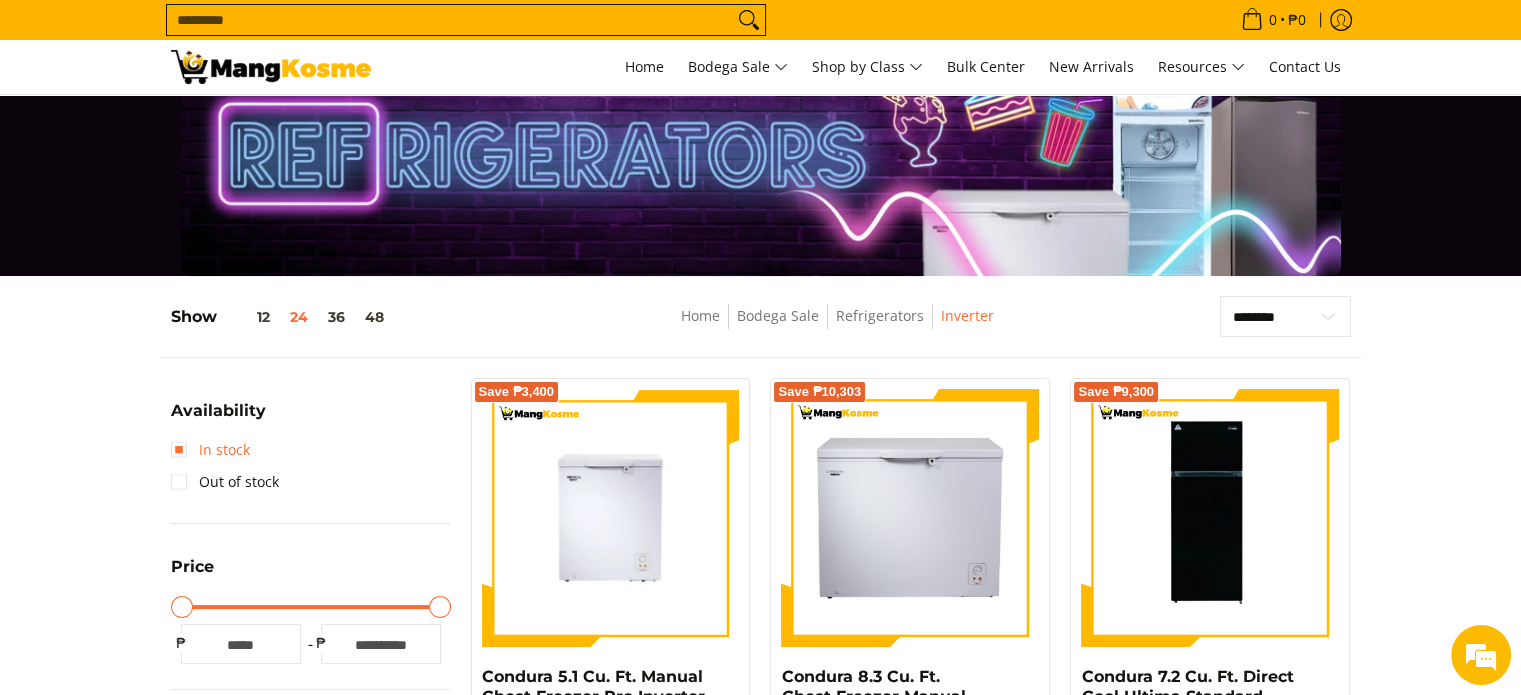 click on "In stock" at bounding box center [210, 450] 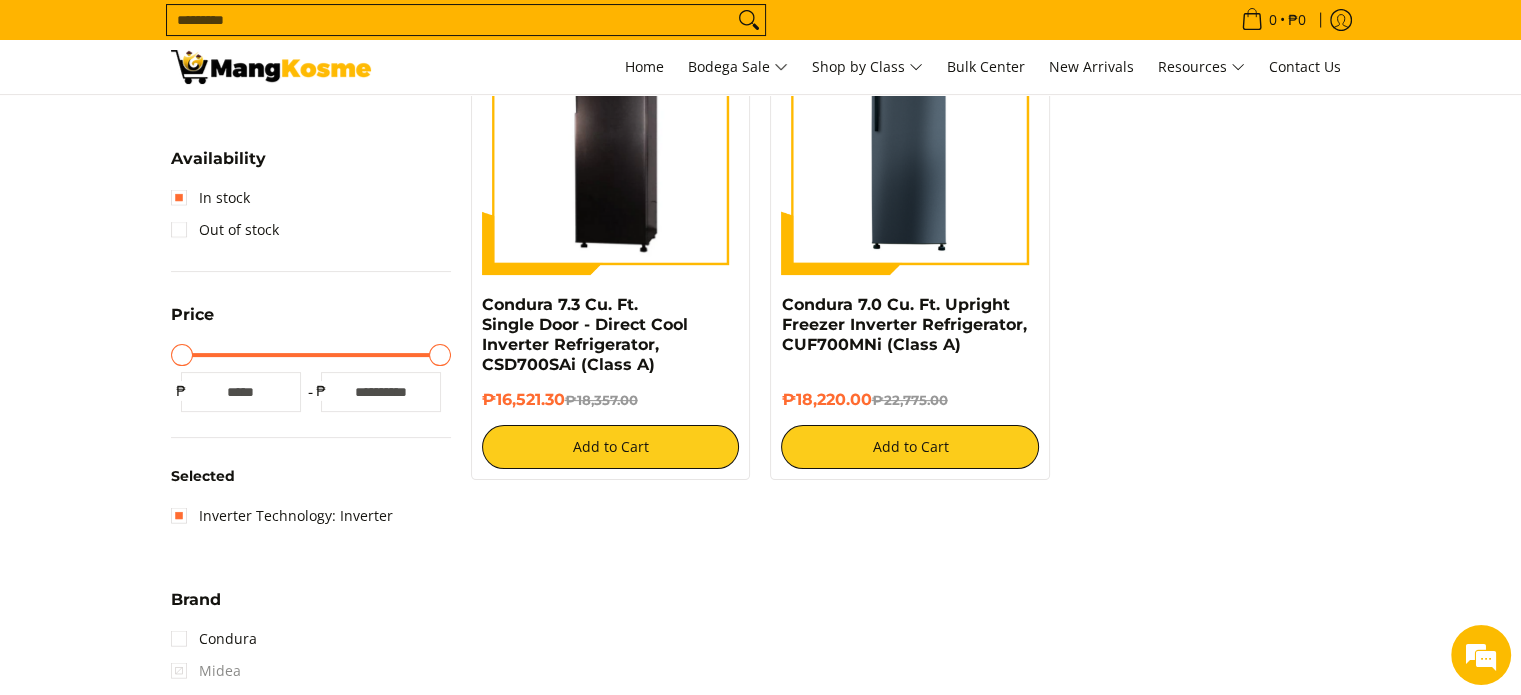 scroll, scrollTop: 461, scrollLeft: 0, axis: vertical 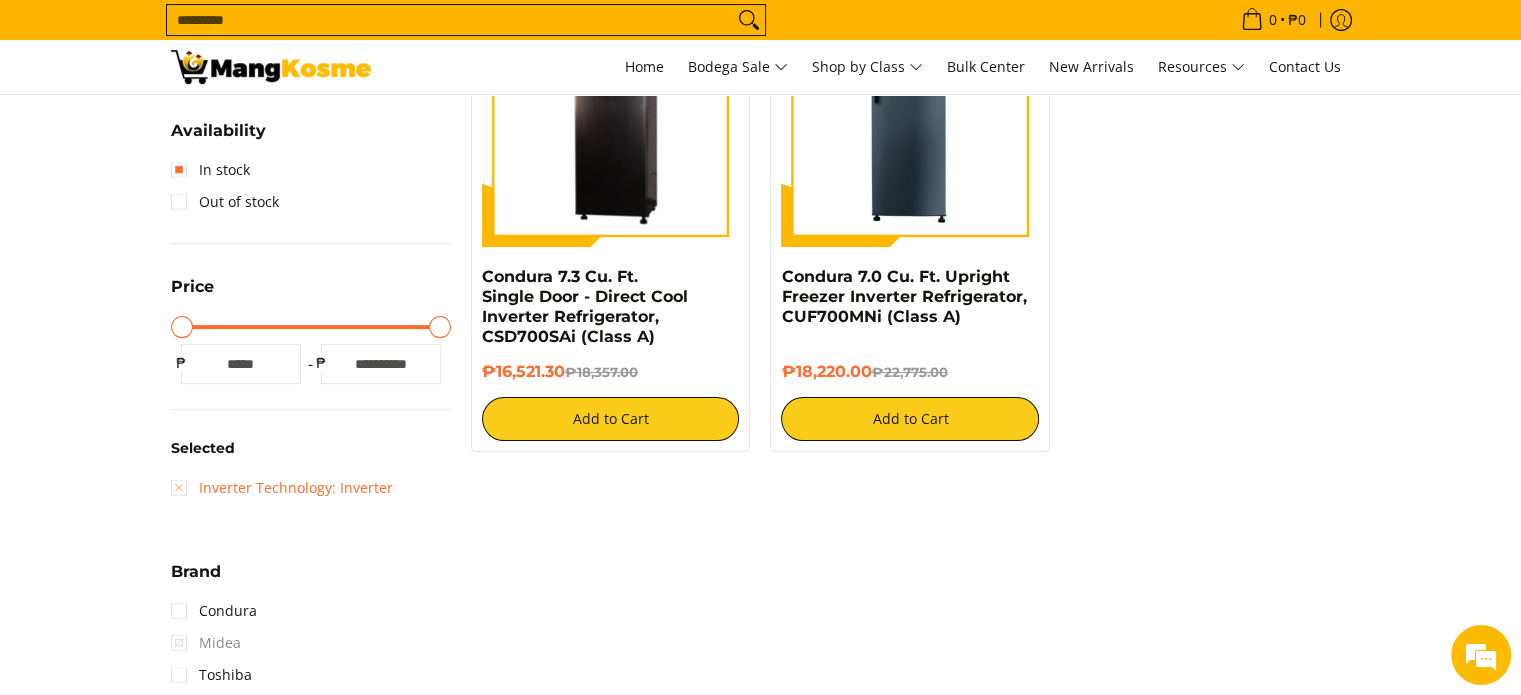 click on "Inverter Technology: Inverter" at bounding box center (282, 488) 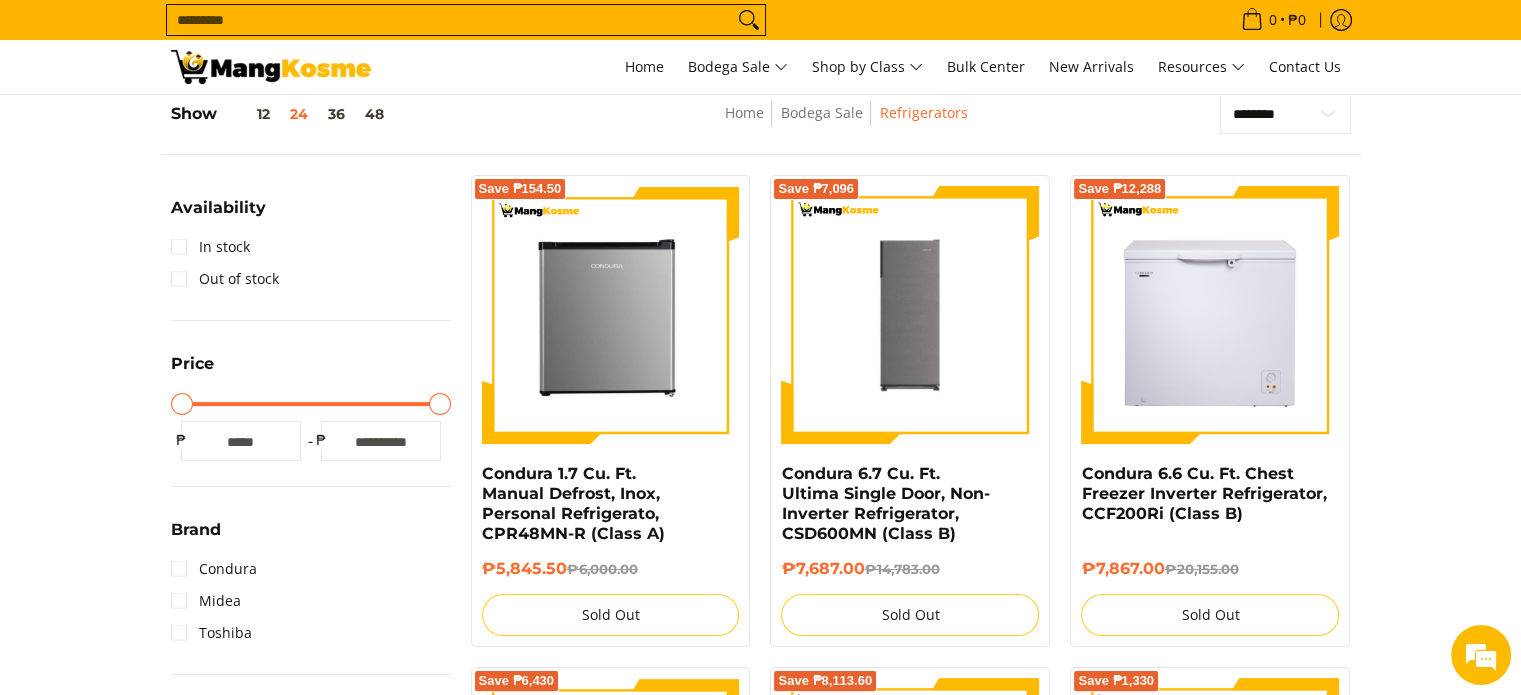 scroll, scrollTop: 261, scrollLeft: 0, axis: vertical 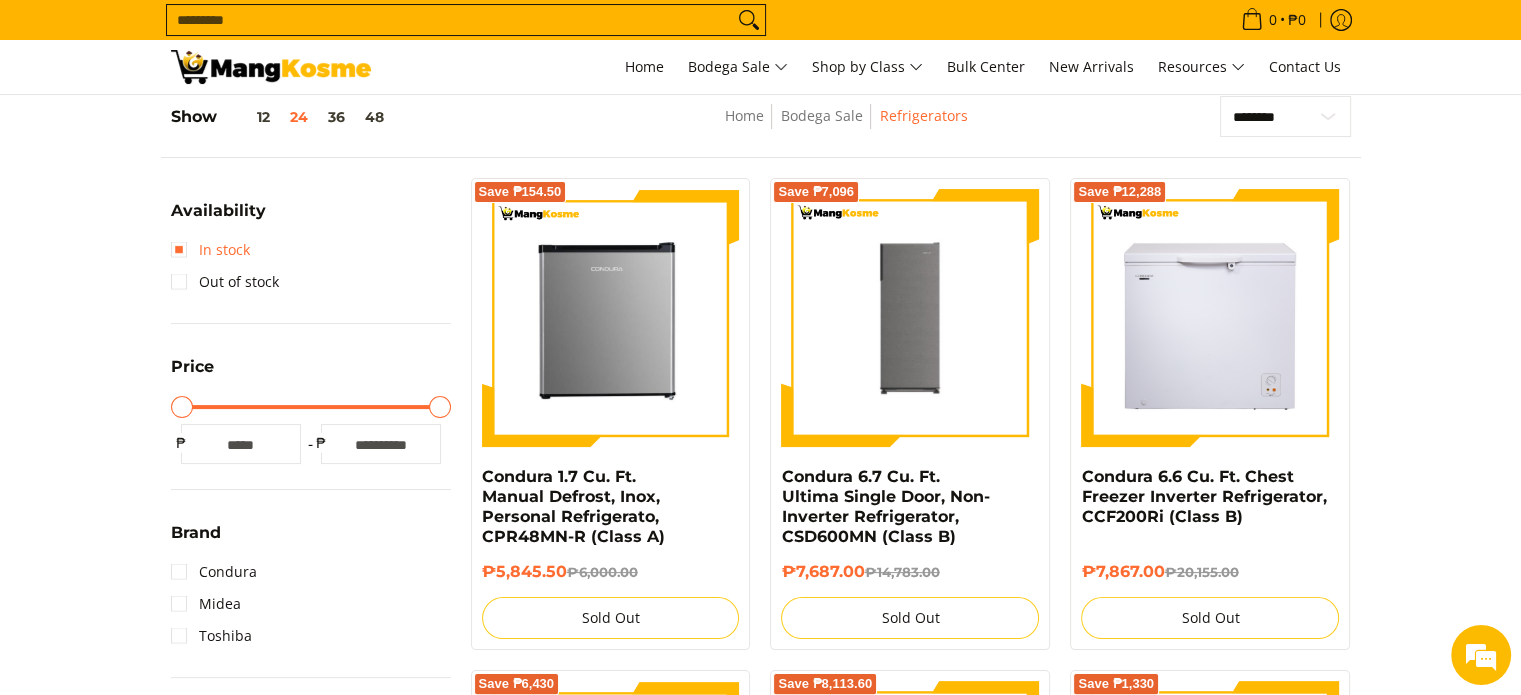 click on "In stock" at bounding box center (210, 250) 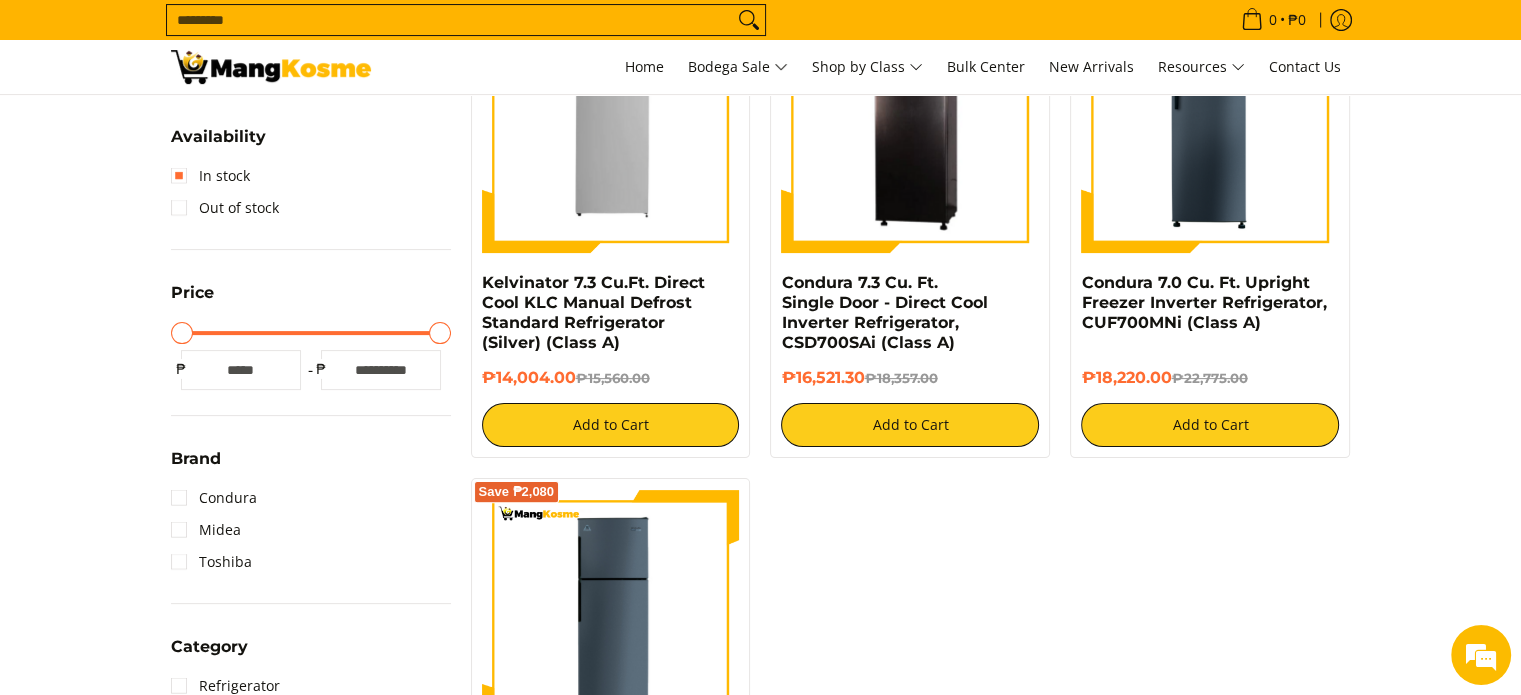 scroll, scrollTop: 300, scrollLeft: 0, axis: vertical 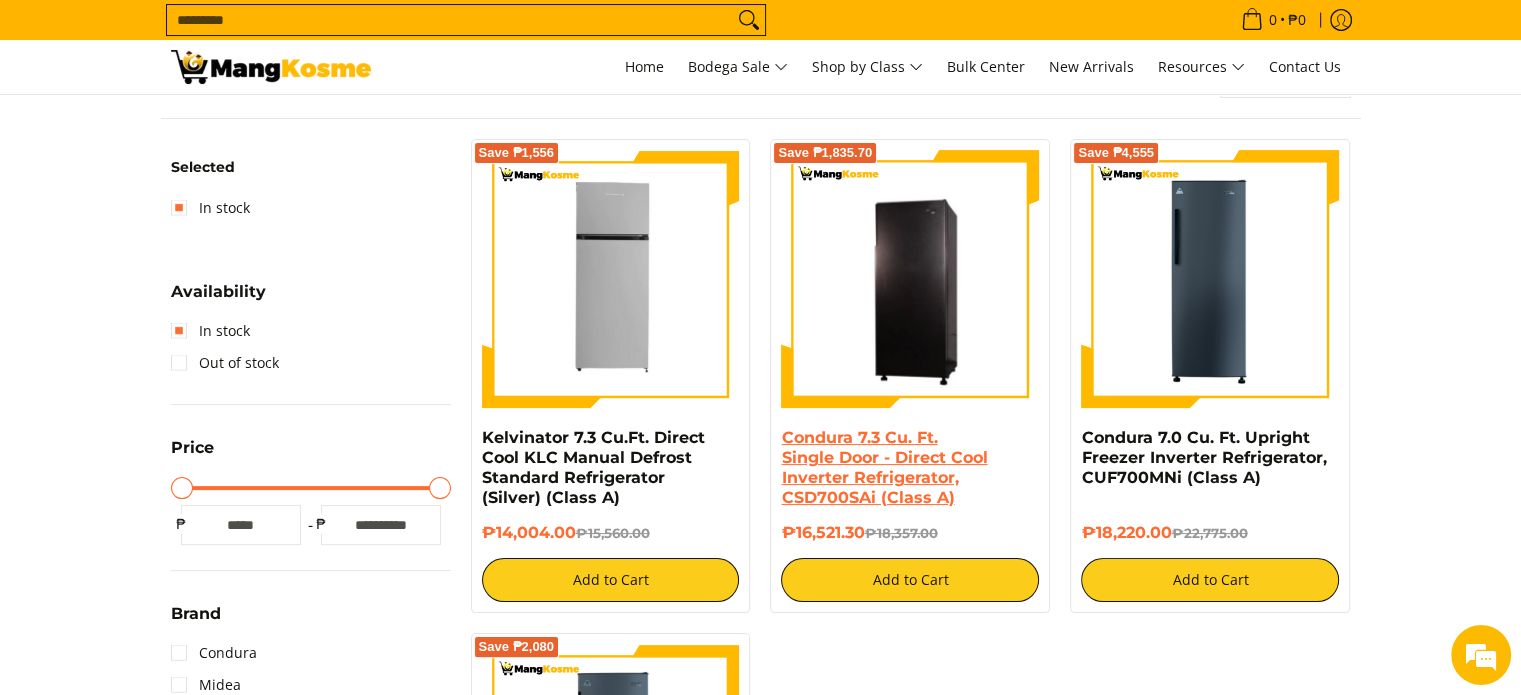 click on "Condura 7.3 Cu. Ft. Single Door - Direct Cool Inverter Refrigerator, CSD700SAi (Class A)" at bounding box center [884, 467] 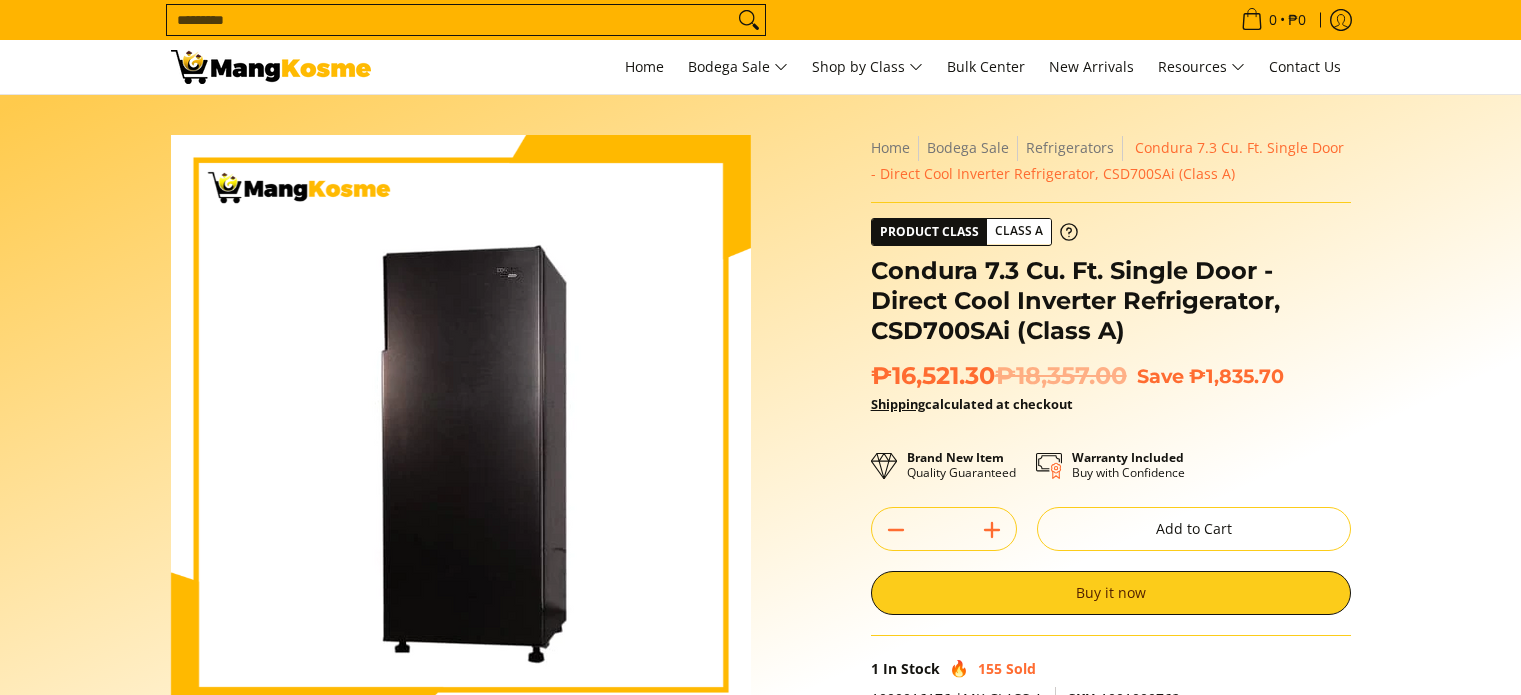 scroll, scrollTop: 355, scrollLeft: 0, axis: vertical 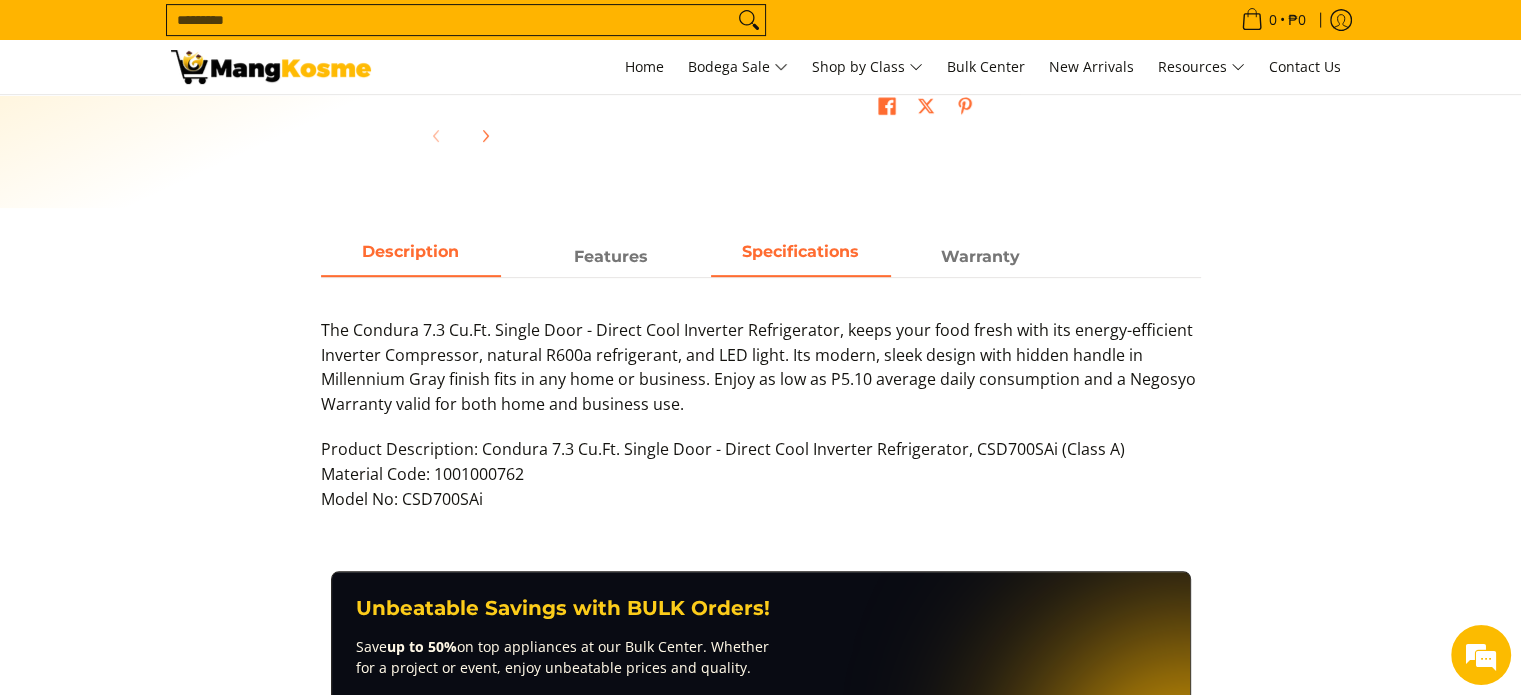 click on "Specifications" at bounding box center (801, 257) 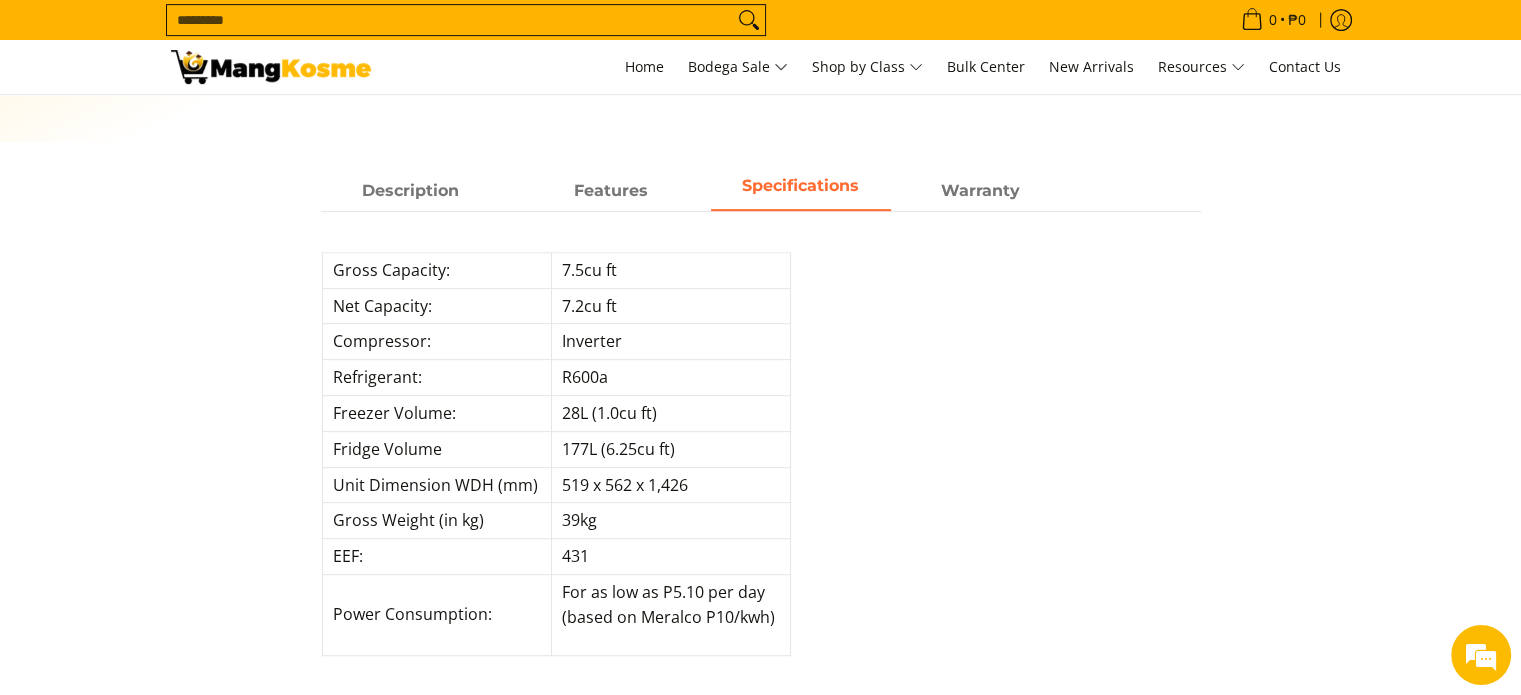 scroll, scrollTop: 900, scrollLeft: 0, axis: vertical 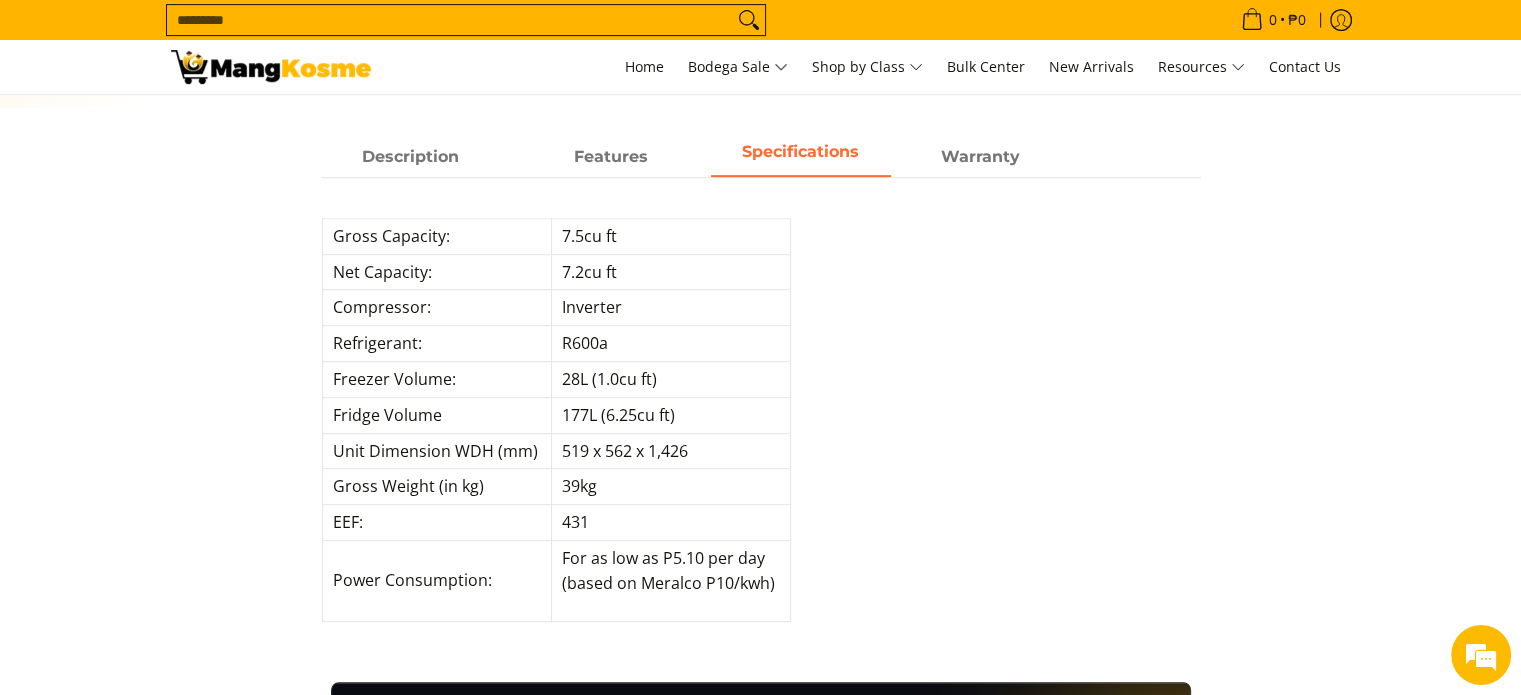click on "Unit Dimension WDH (mm)" at bounding box center [436, 451] 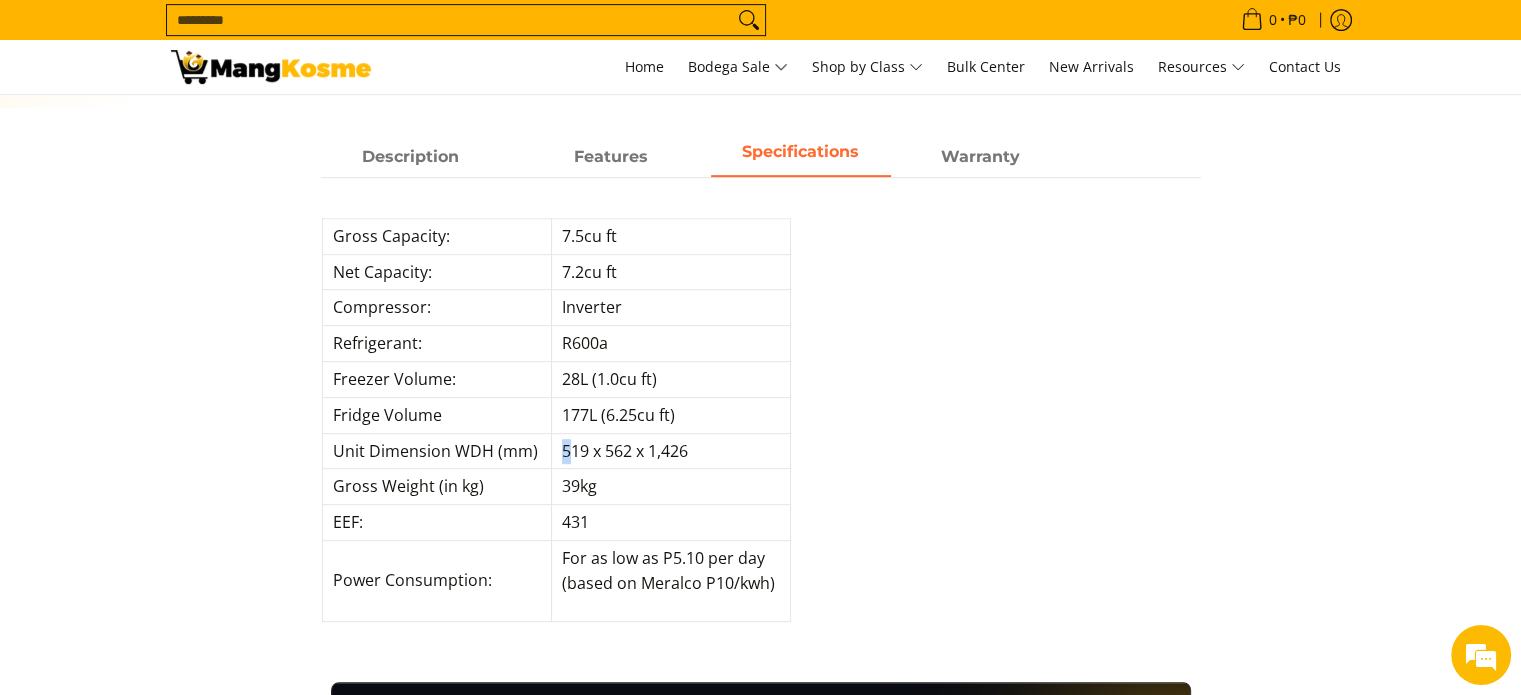 drag, startPoint x: 563, startPoint y: 455, endPoint x: 568, endPoint y: 465, distance: 11.18034 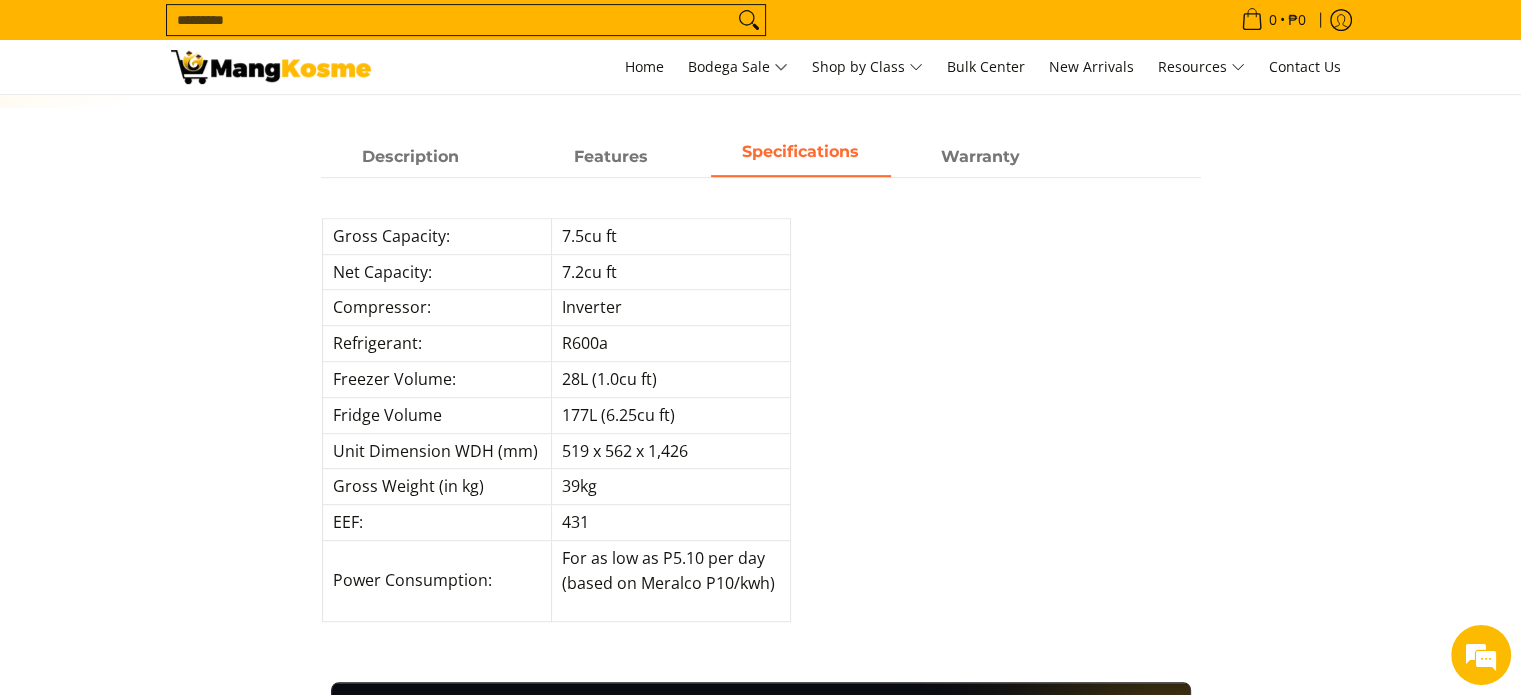 click on "Unit Dimension WDH (mm)" at bounding box center (436, 451) 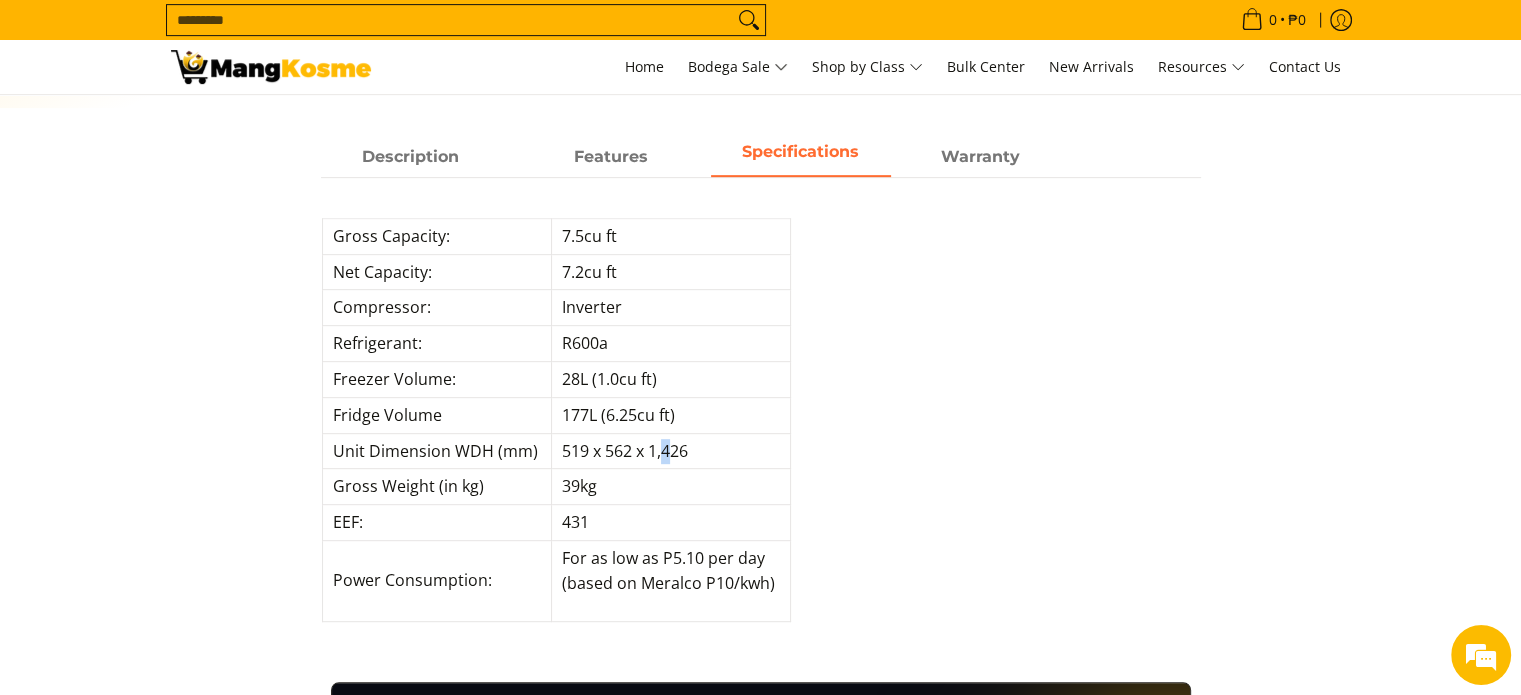 click on "519 x 562 x 1,426" at bounding box center [670, 451] 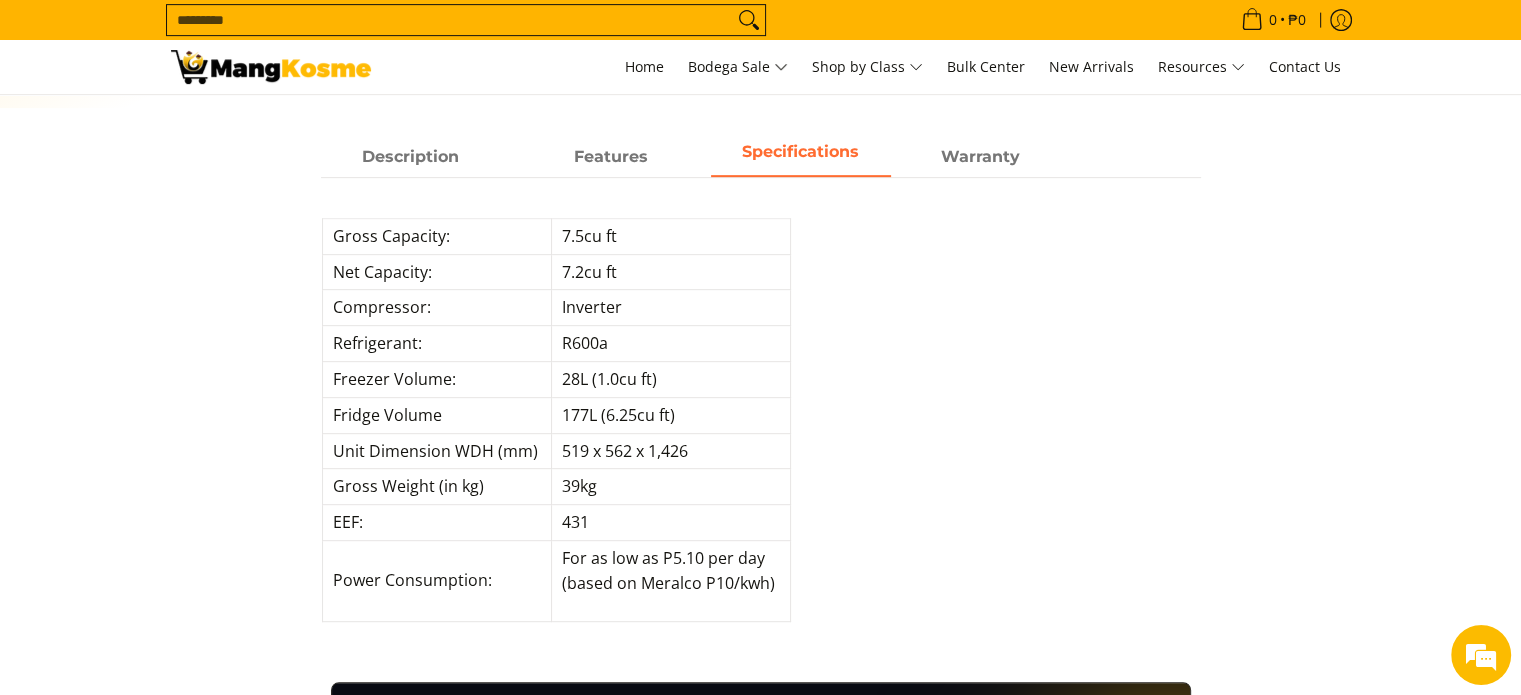 click on "519 x 562 x 1,426" at bounding box center (670, 451) 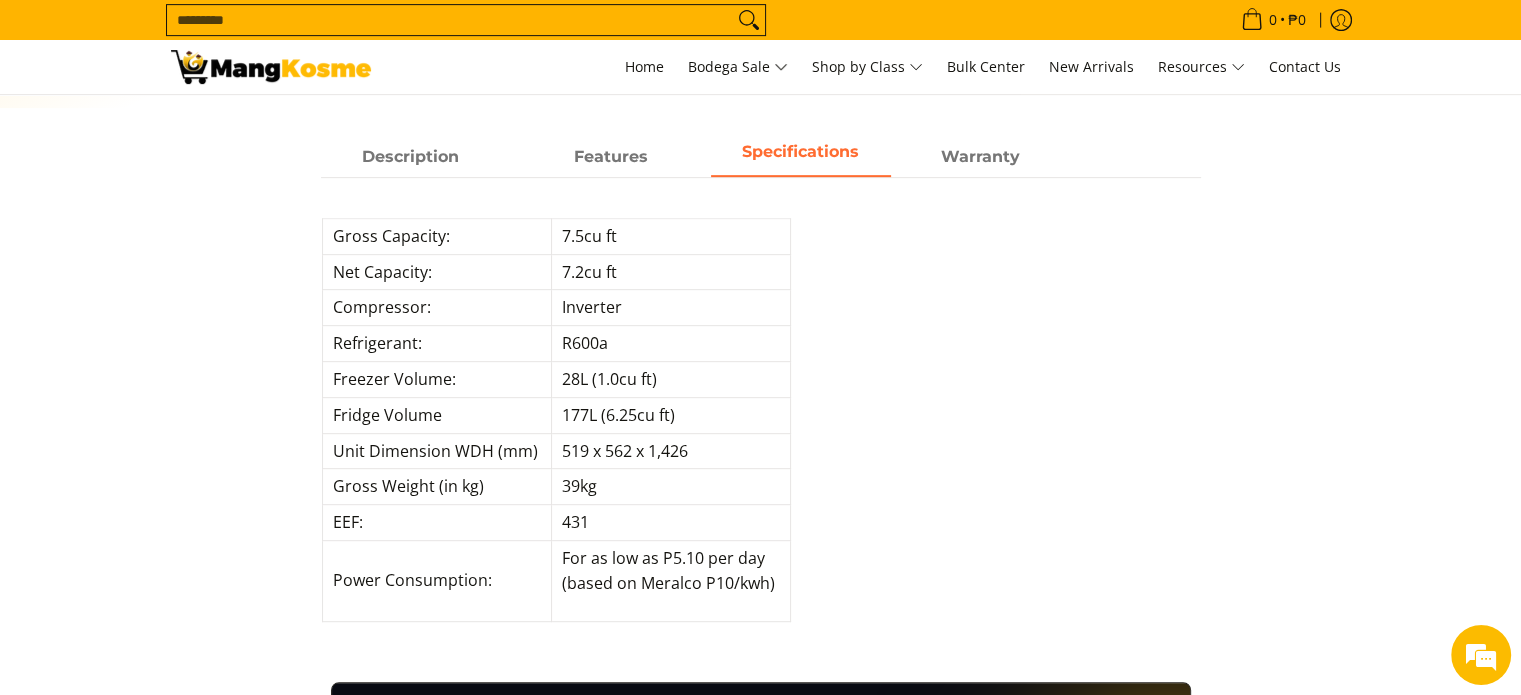 scroll, scrollTop: 0, scrollLeft: 0, axis: both 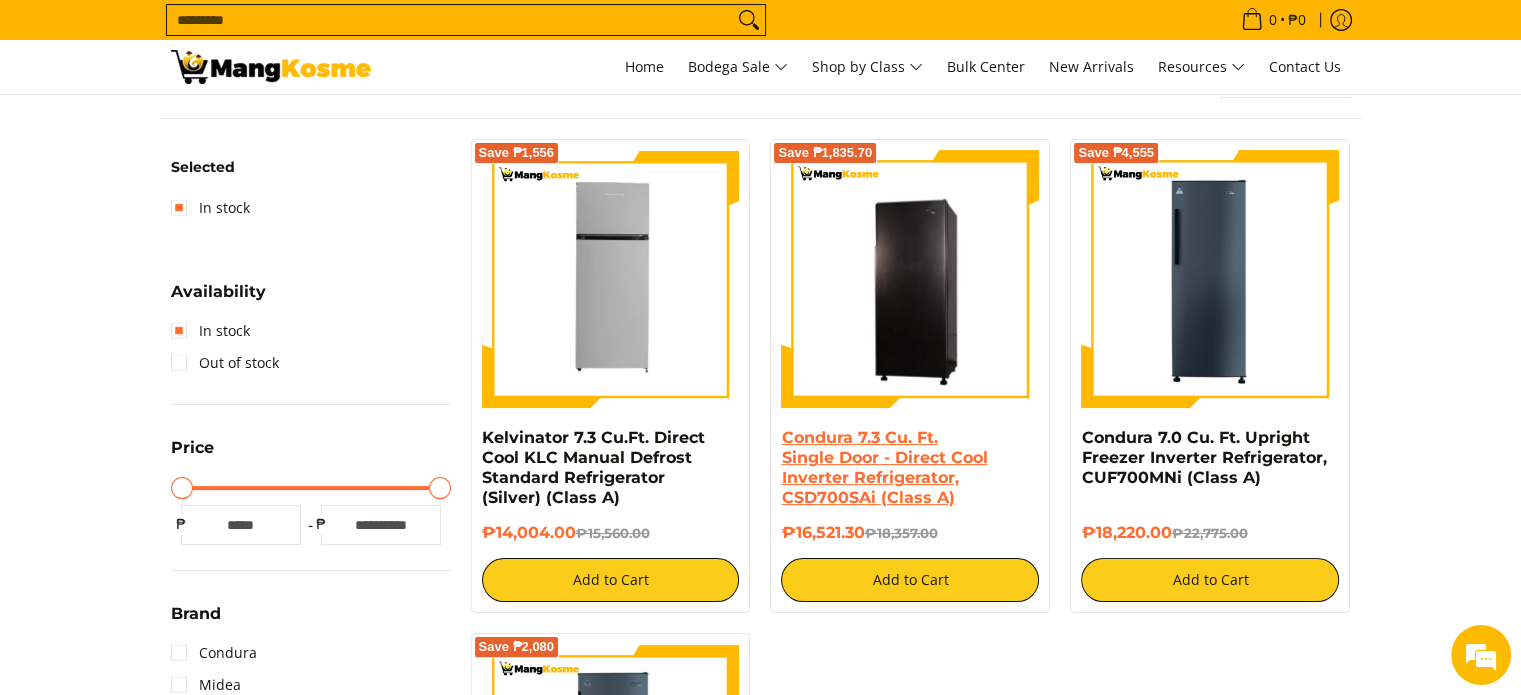 click on "Condura 7.3 Cu. Ft. Single Door - Direct Cool Inverter Refrigerator, CSD700SAi (Class A)" at bounding box center [884, 467] 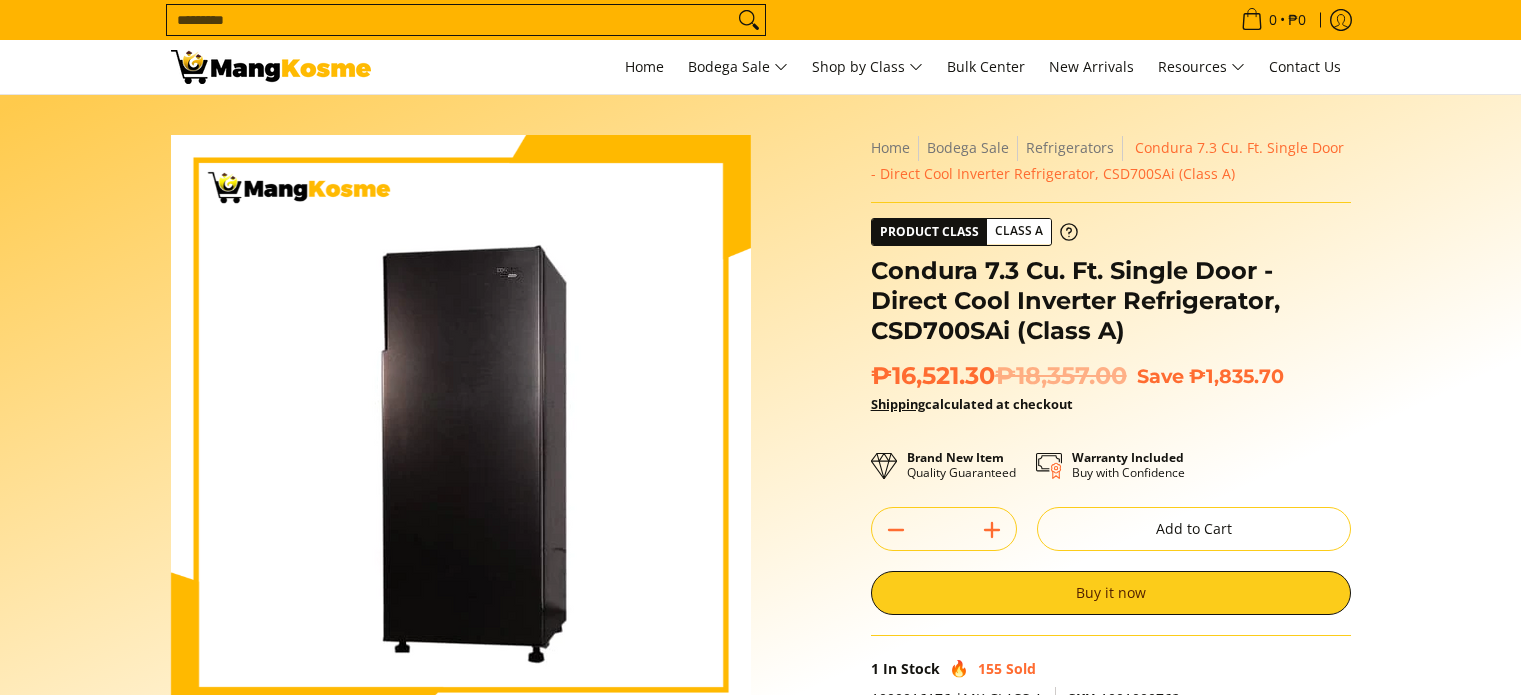 scroll, scrollTop: 0, scrollLeft: 0, axis: both 